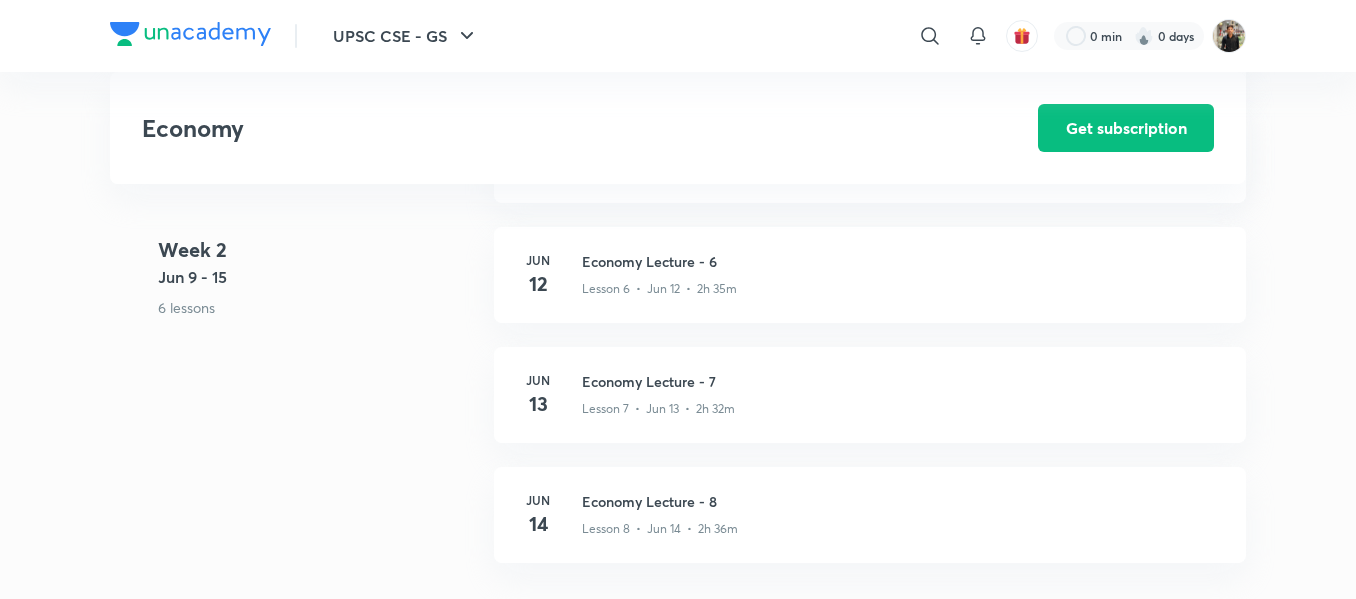 scroll, scrollTop: 558, scrollLeft: 0, axis: vertical 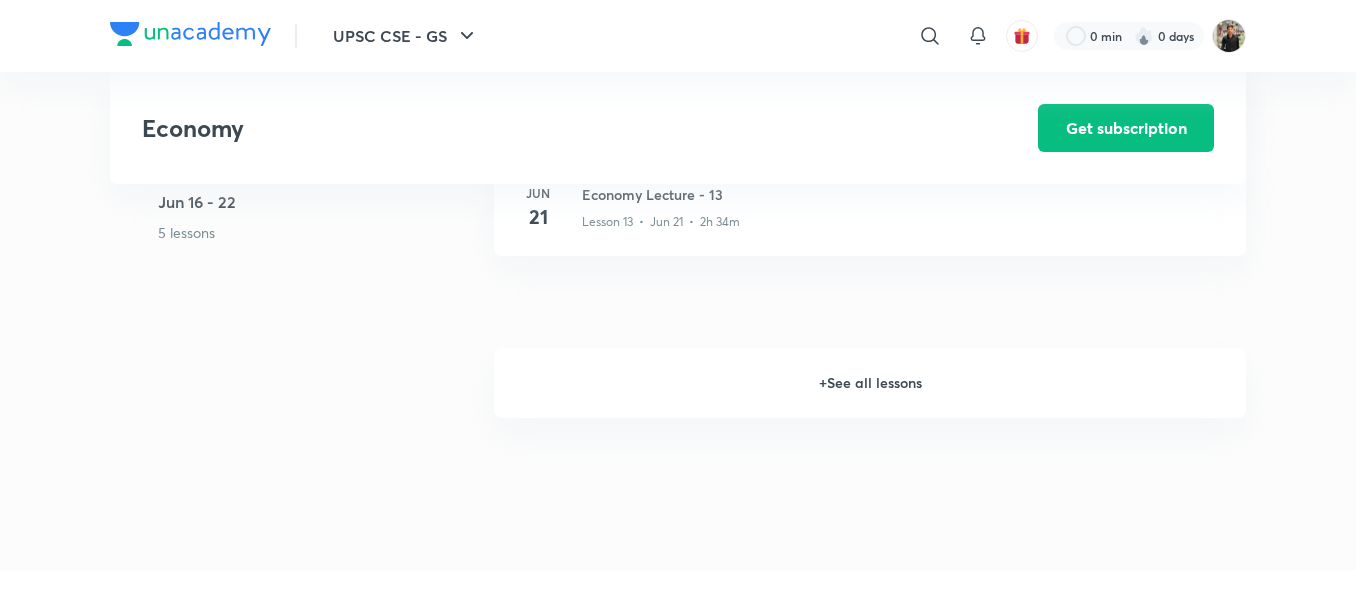 click on "+  See all lessons" at bounding box center (870, 383) 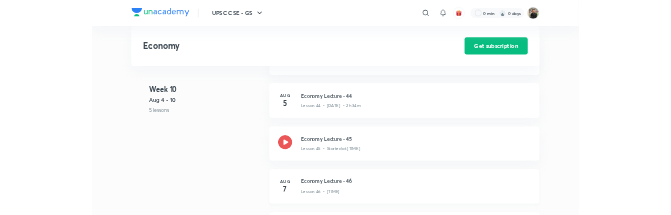 scroll, scrollTop: 6785, scrollLeft: 0, axis: vertical 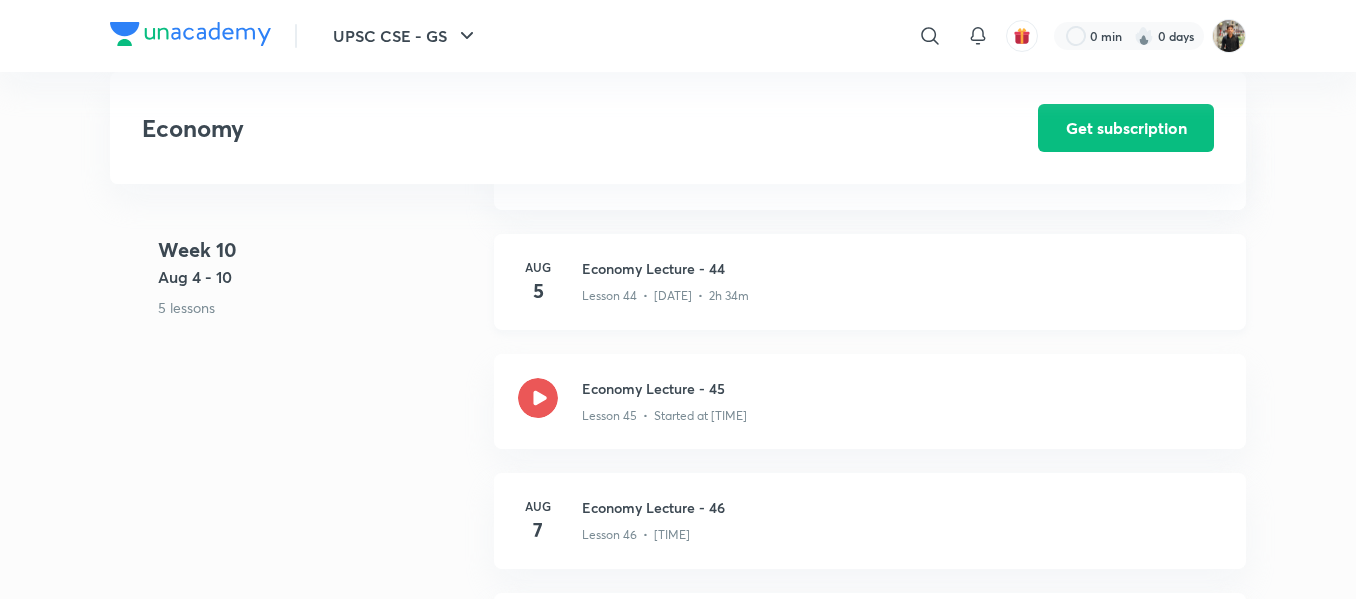 click on "Economy Lecture - 44" at bounding box center (902, 268) 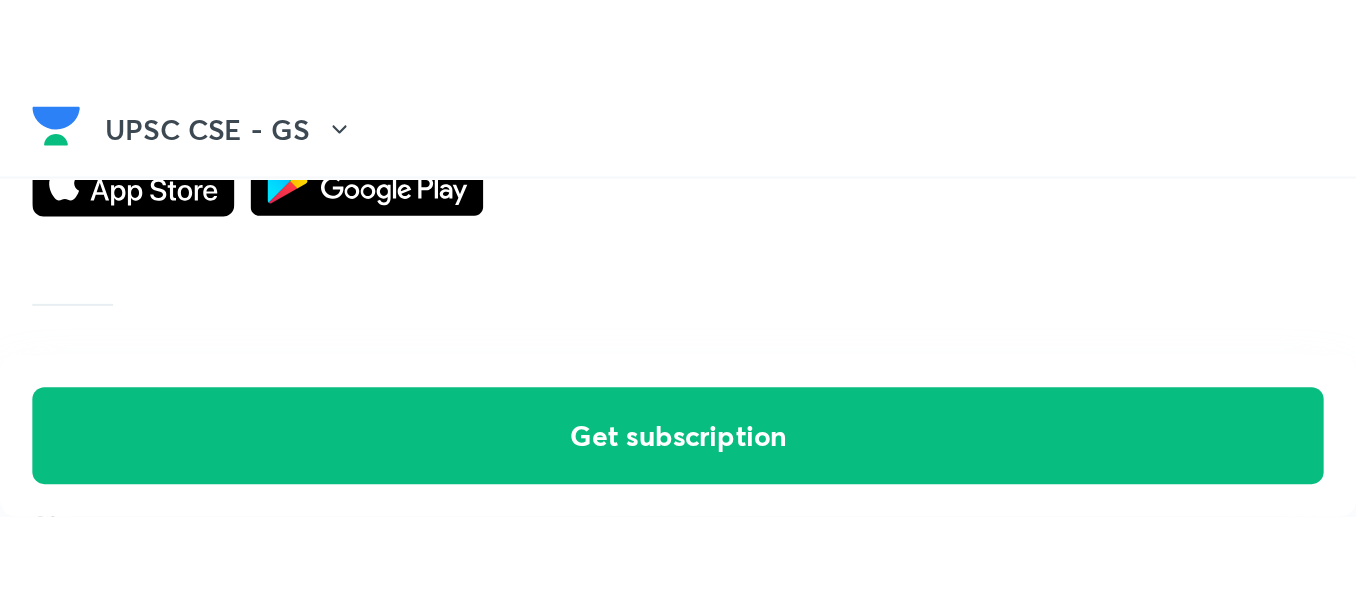 scroll, scrollTop: 3401, scrollLeft: 0, axis: vertical 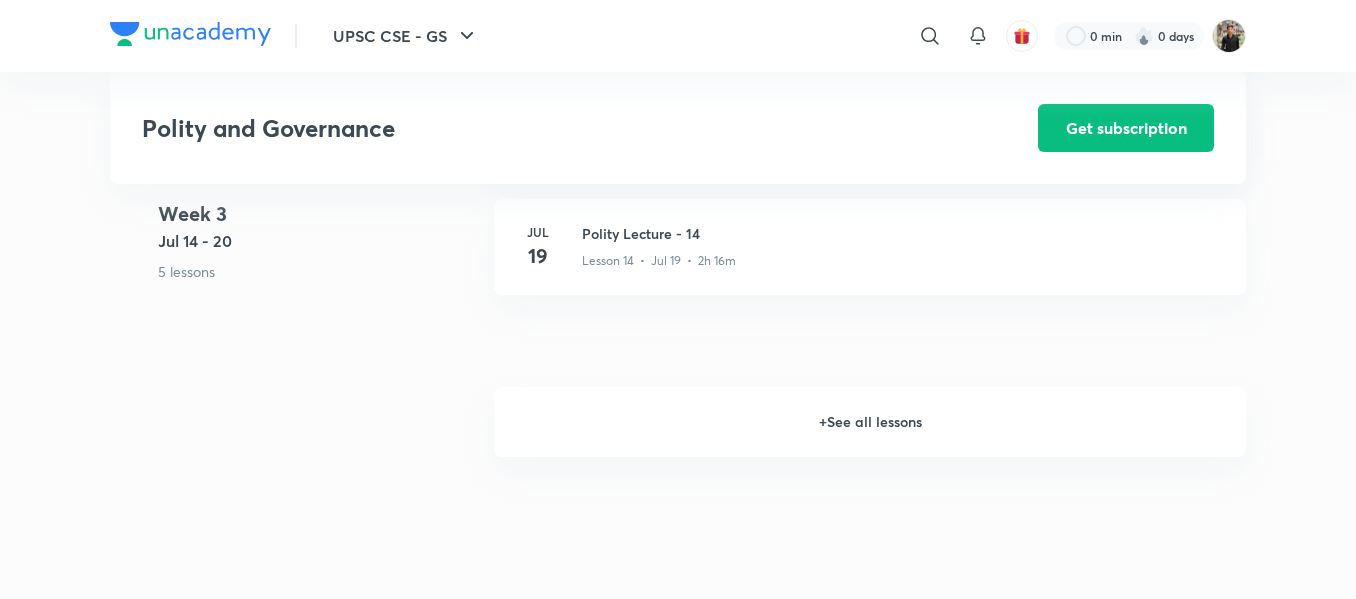 click on "+  See all lessons" at bounding box center [870, 422] 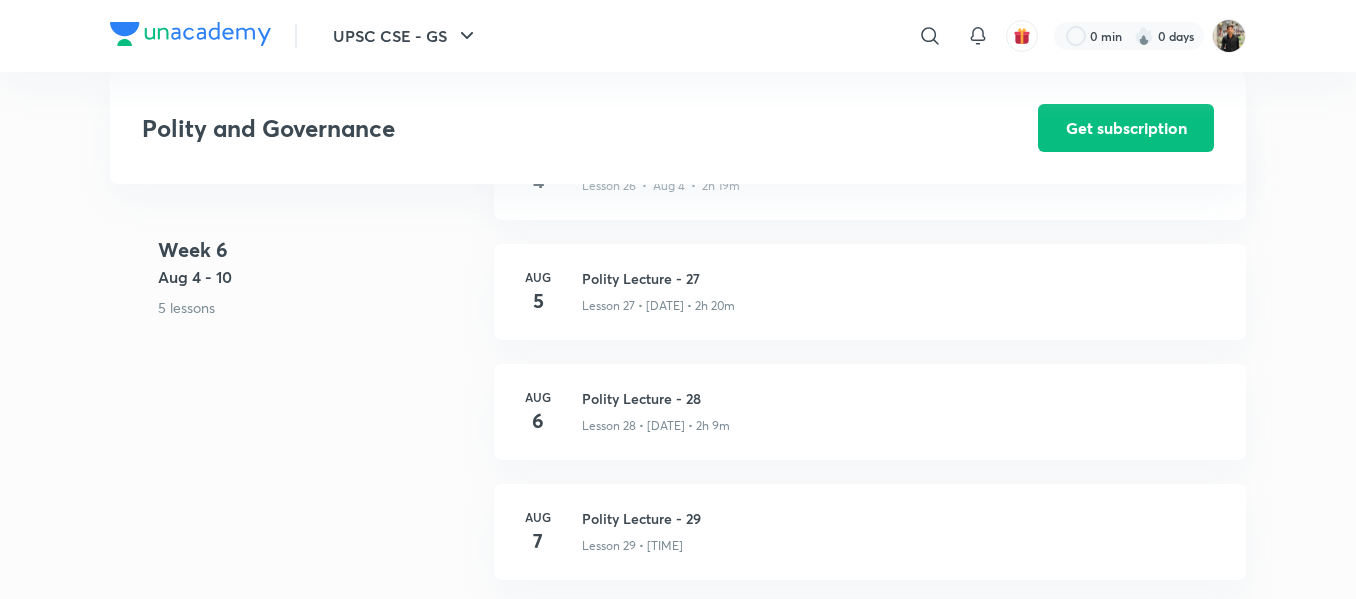 scroll, scrollTop: 4314, scrollLeft: 0, axis: vertical 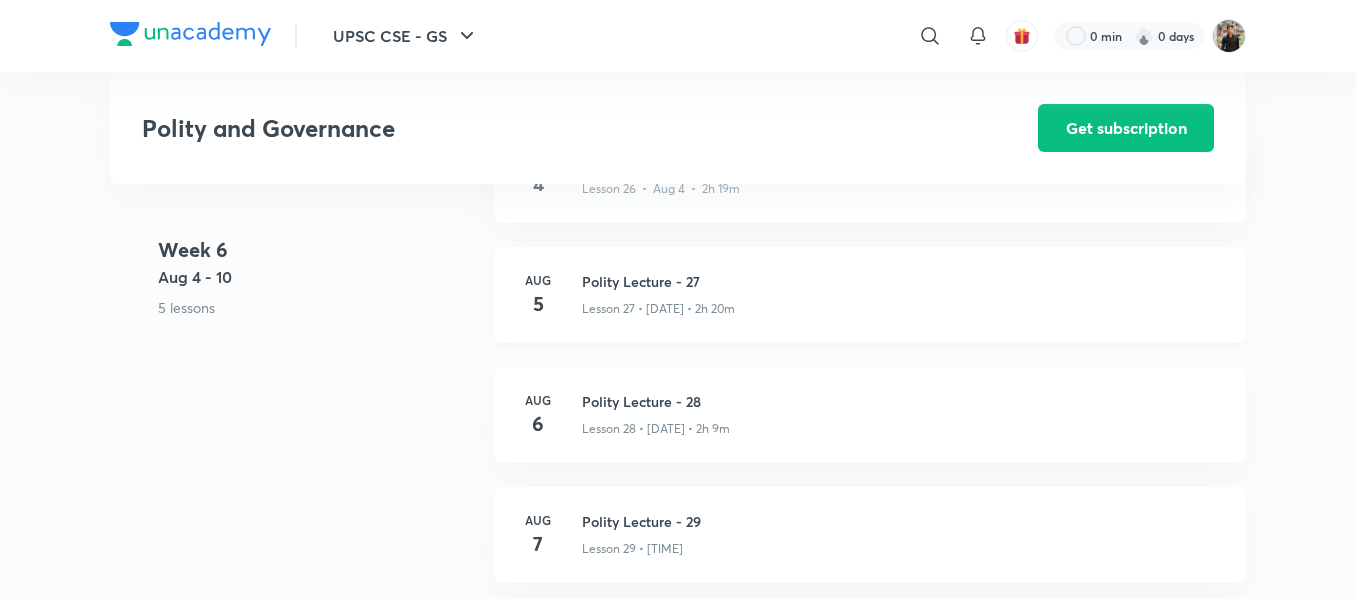 click on "Polity Lecture - 27" at bounding box center [902, 281] 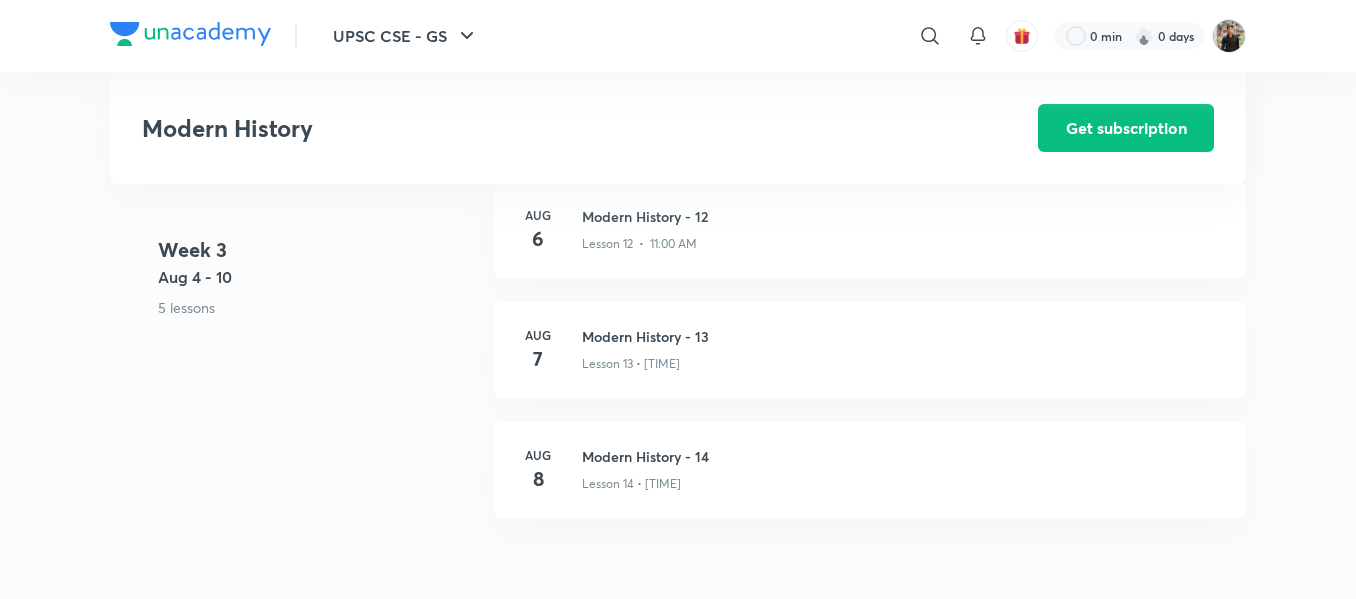 scroll, scrollTop: 2200, scrollLeft: 0, axis: vertical 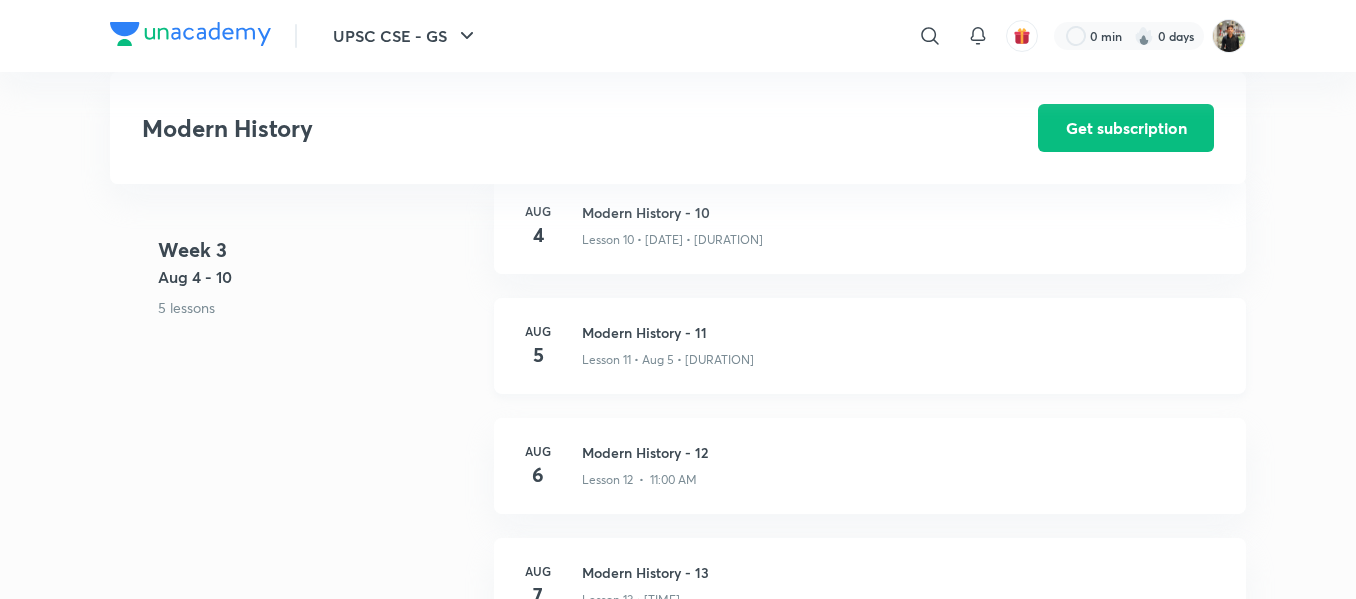 click on "Modern History - 11" at bounding box center [902, 332] 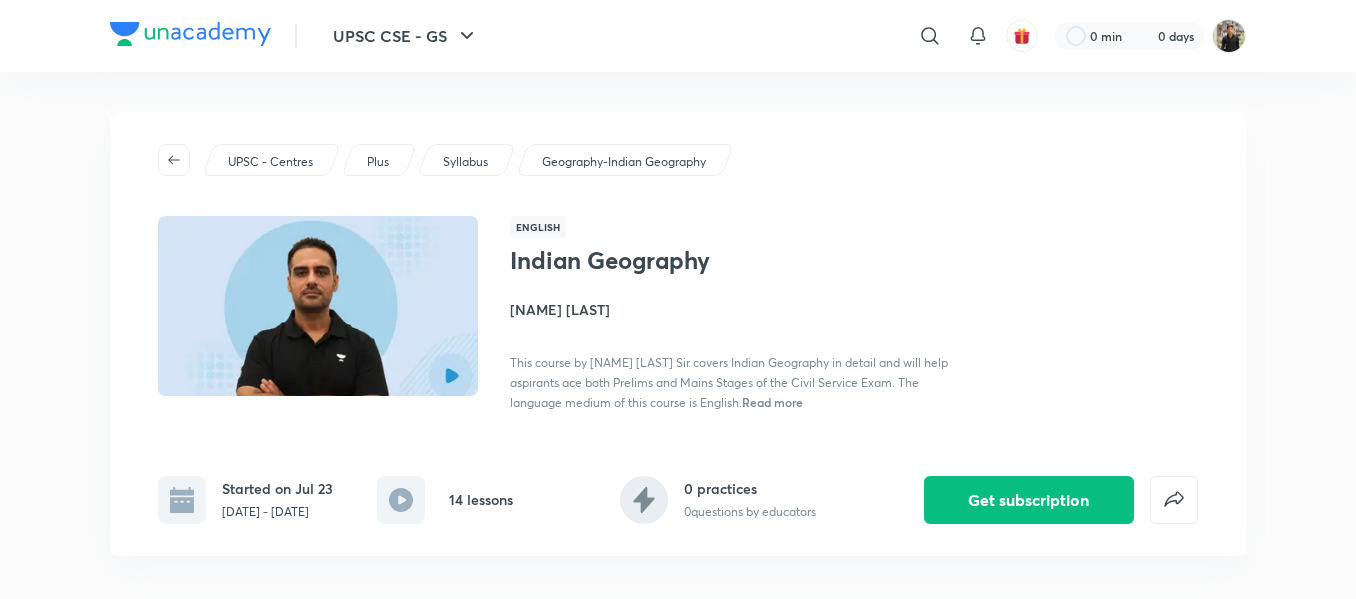 scroll, scrollTop: 0, scrollLeft: 0, axis: both 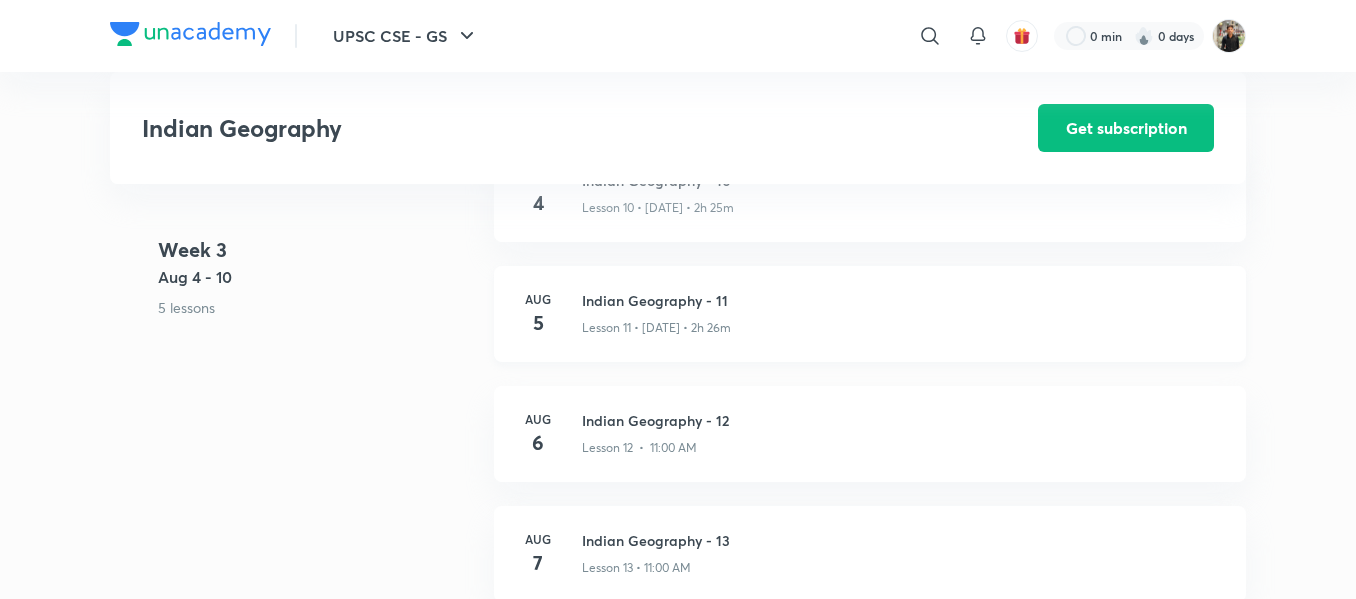 click on "Indian Geography - 11" at bounding box center [902, 300] 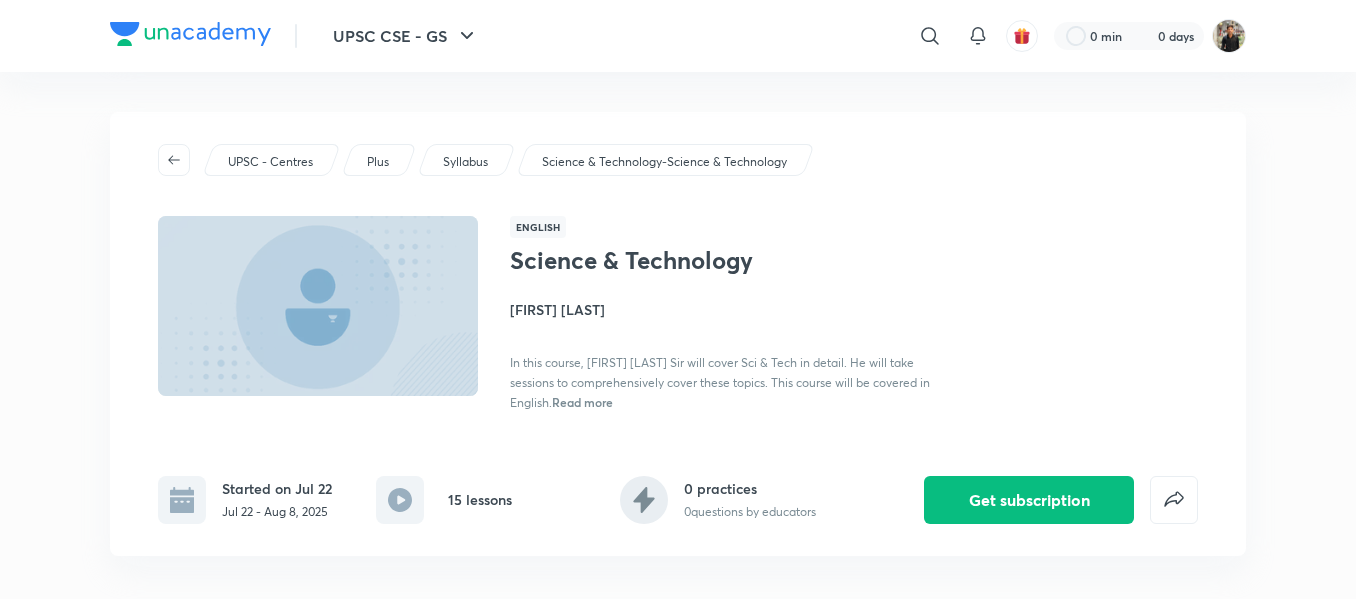 scroll, scrollTop: 0, scrollLeft: 0, axis: both 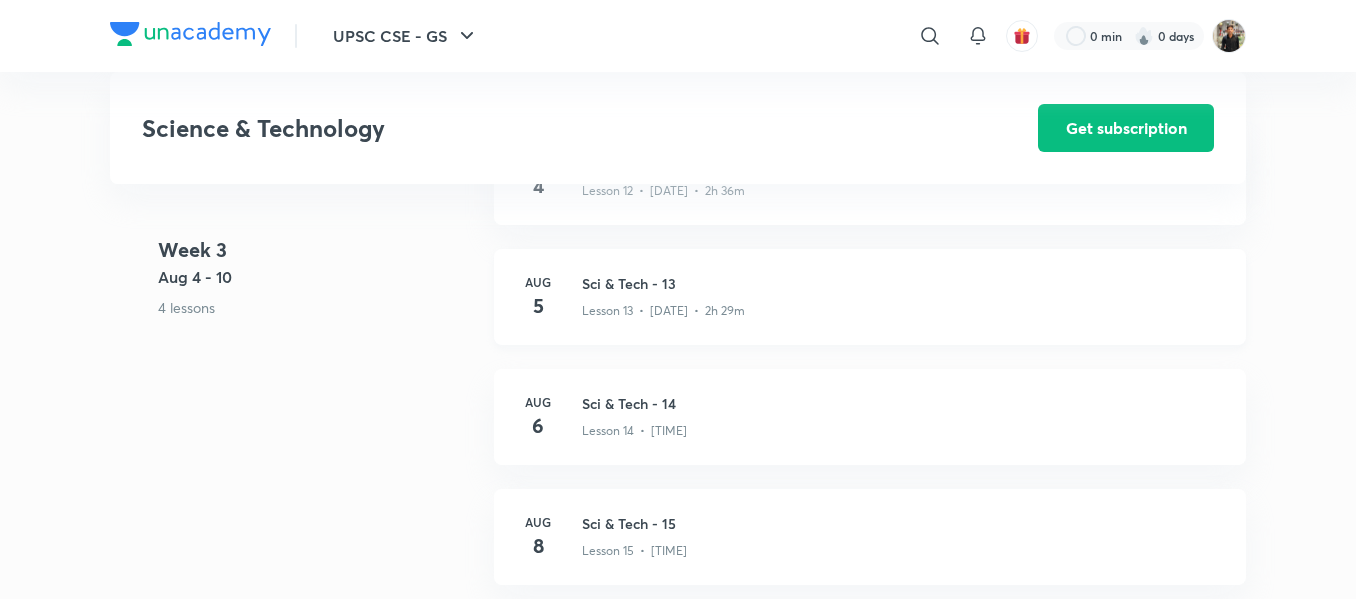 click on "Sci & Tech - 13" at bounding box center (902, 283) 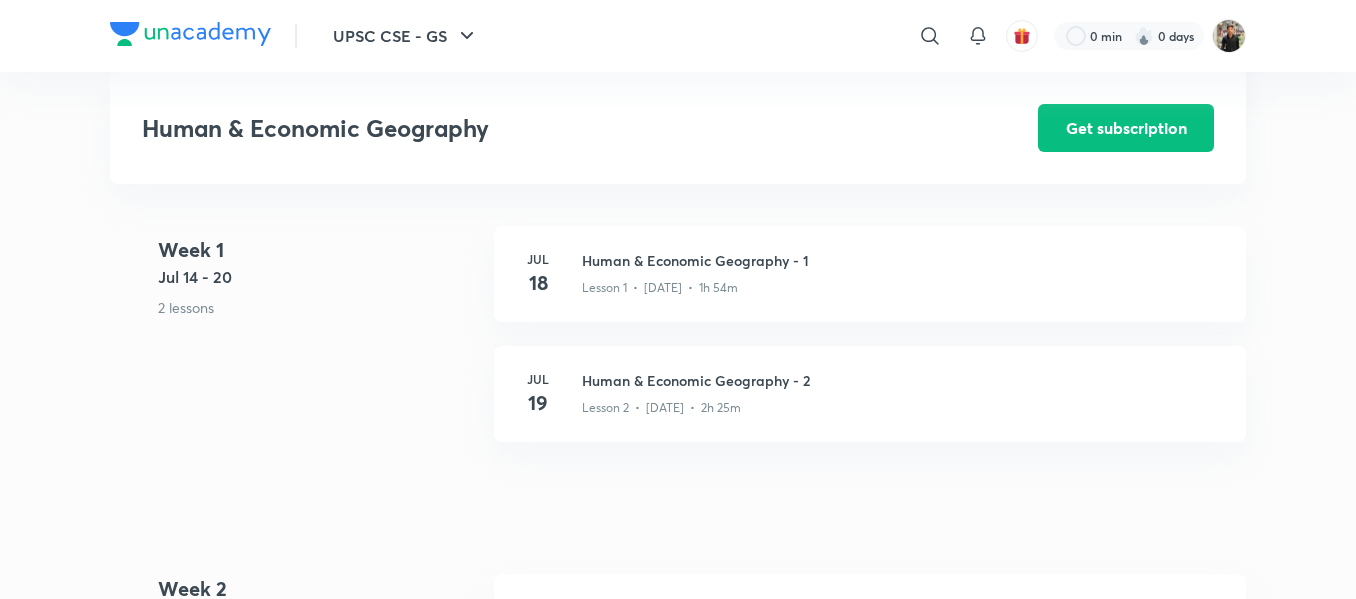 scroll, scrollTop: 1018, scrollLeft: 0, axis: vertical 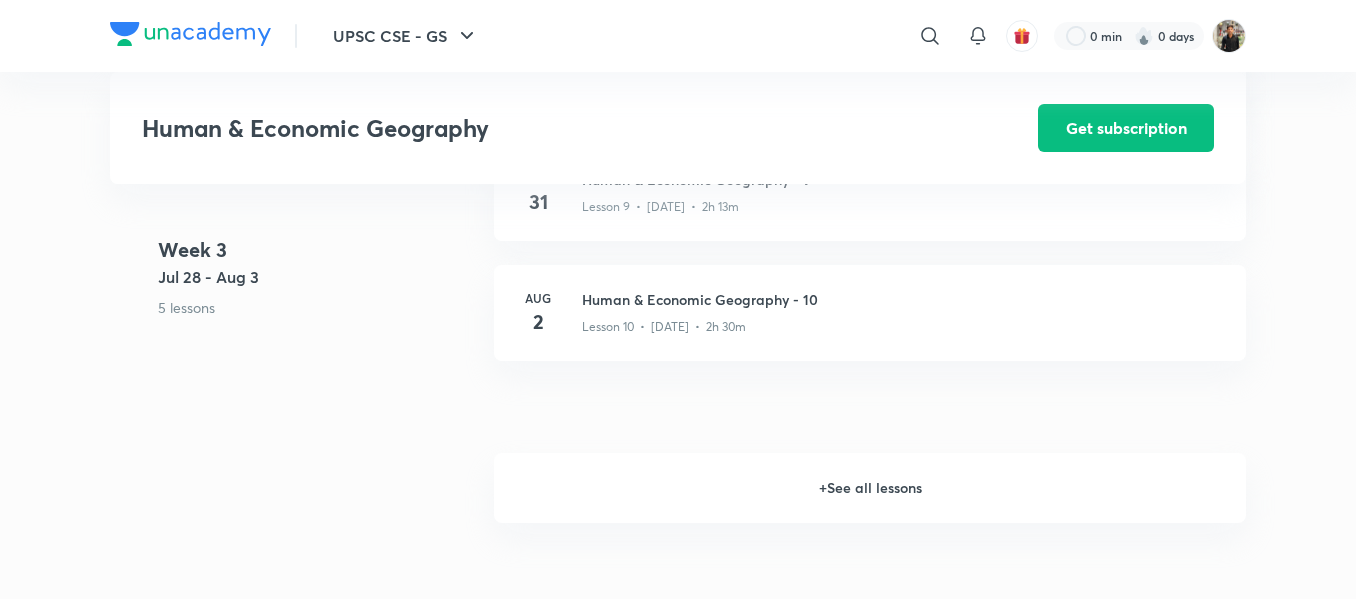 click on "+  See all lessons" at bounding box center [870, 488] 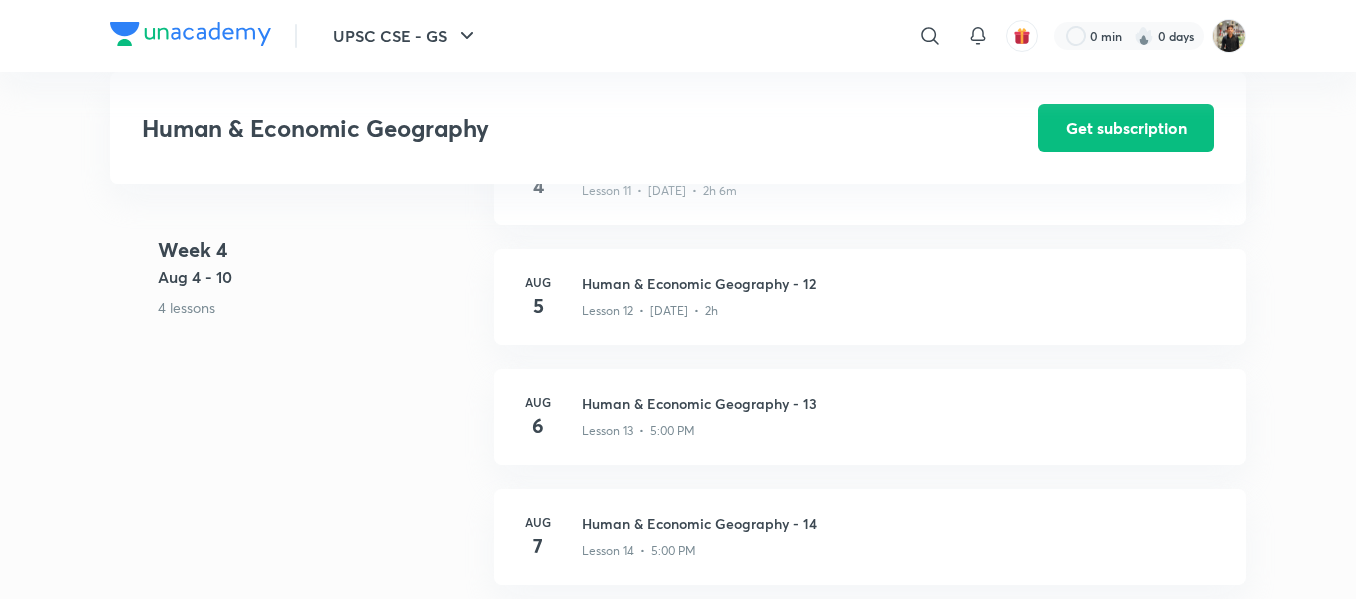 scroll, scrollTop: 2259, scrollLeft: 0, axis: vertical 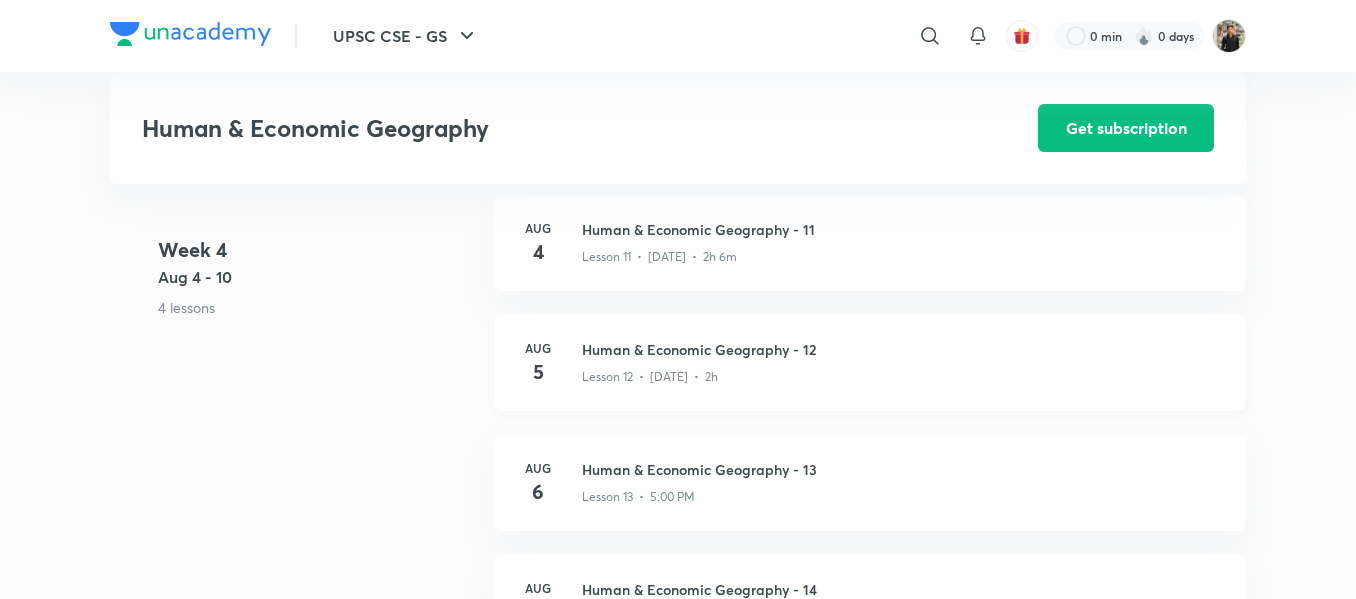 click on "Human & Economic Geography - 12" at bounding box center [902, 349] 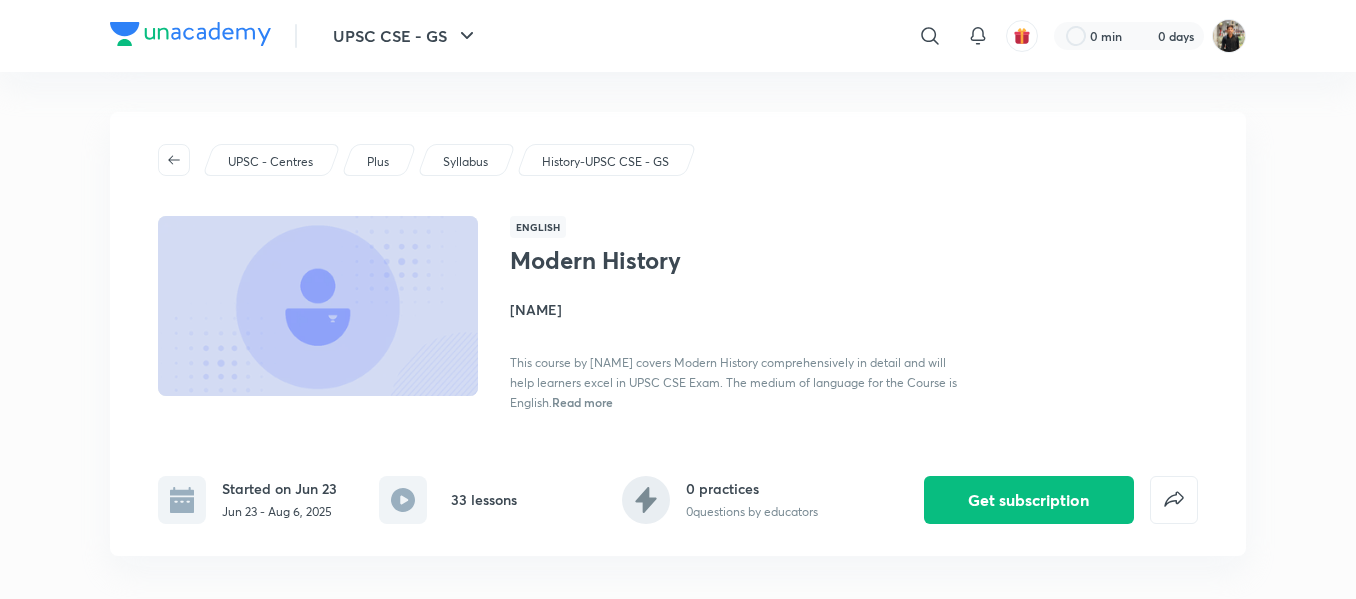 scroll, scrollTop: 0, scrollLeft: 0, axis: both 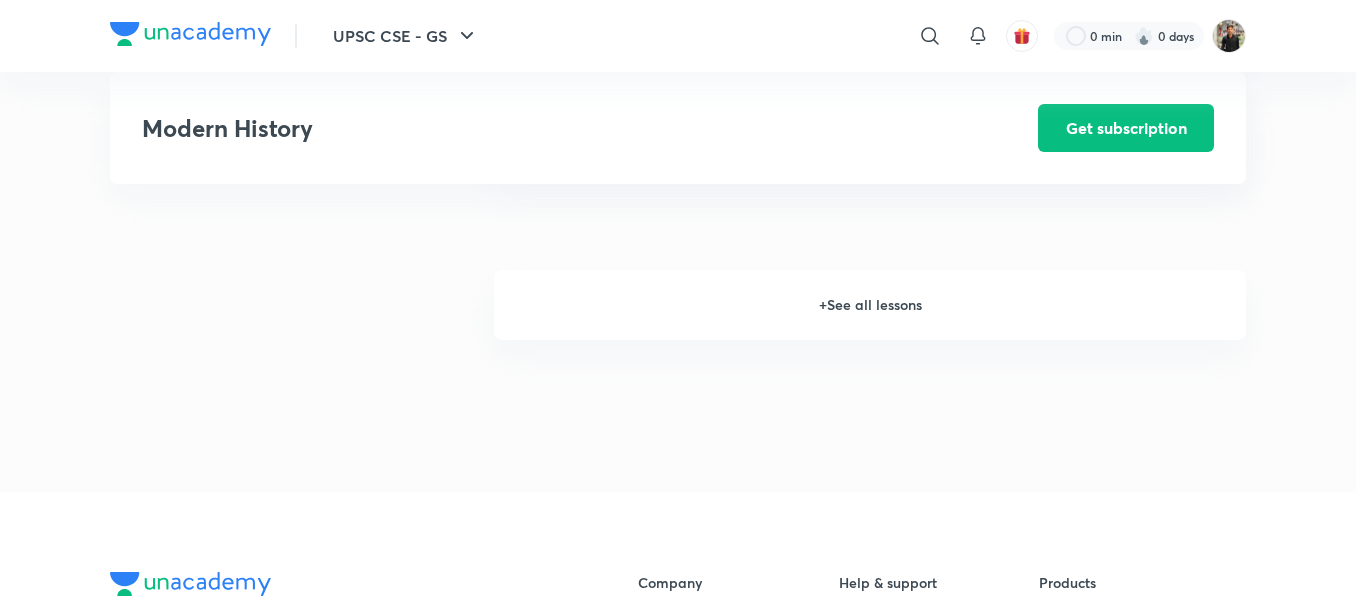 click on "+  See all lessons" at bounding box center [870, 305] 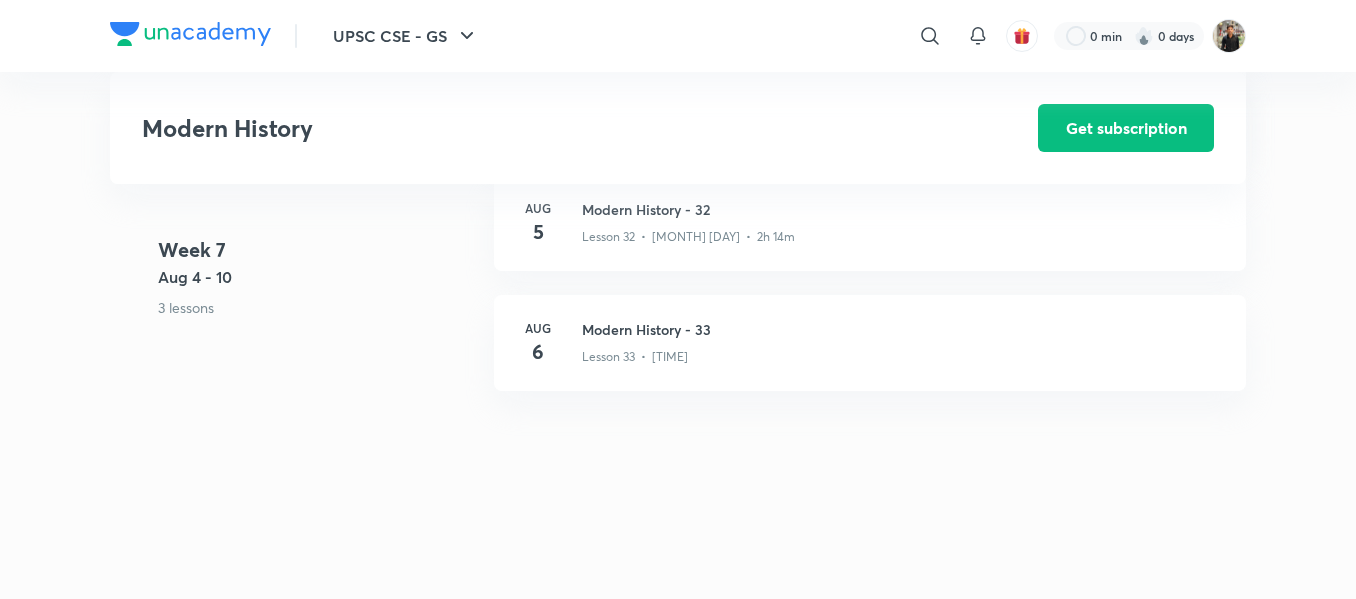 scroll, scrollTop: 5025, scrollLeft: 0, axis: vertical 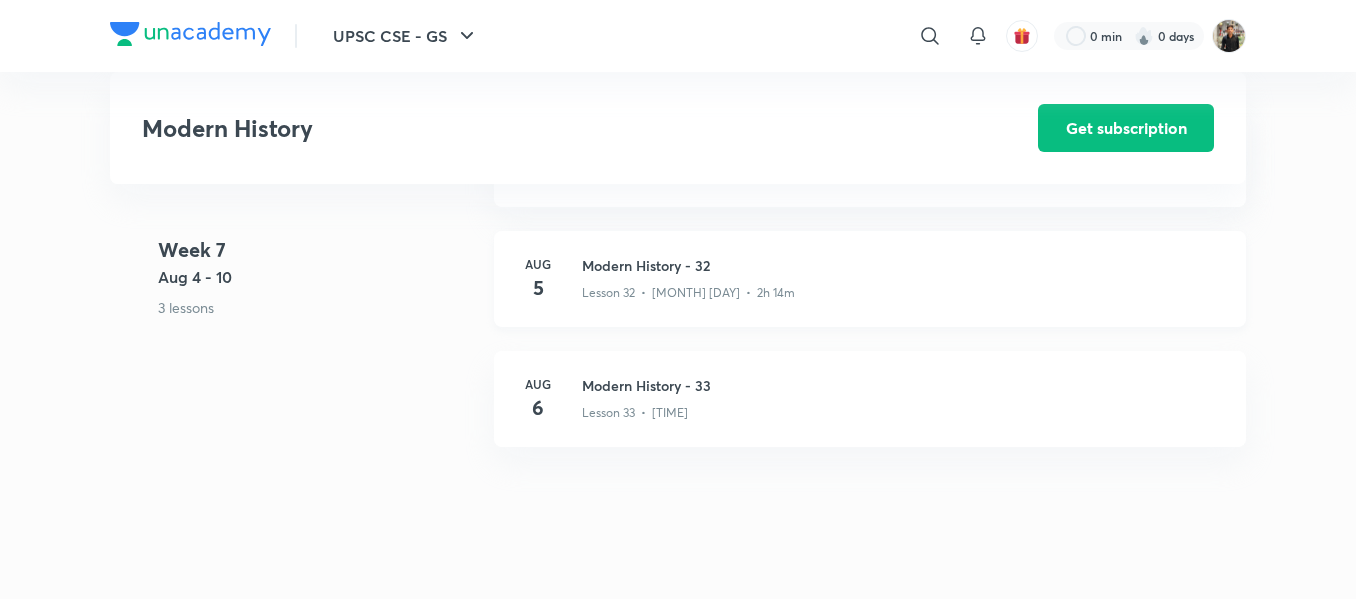 click on "Modern History - 32" at bounding box center (902, 265) 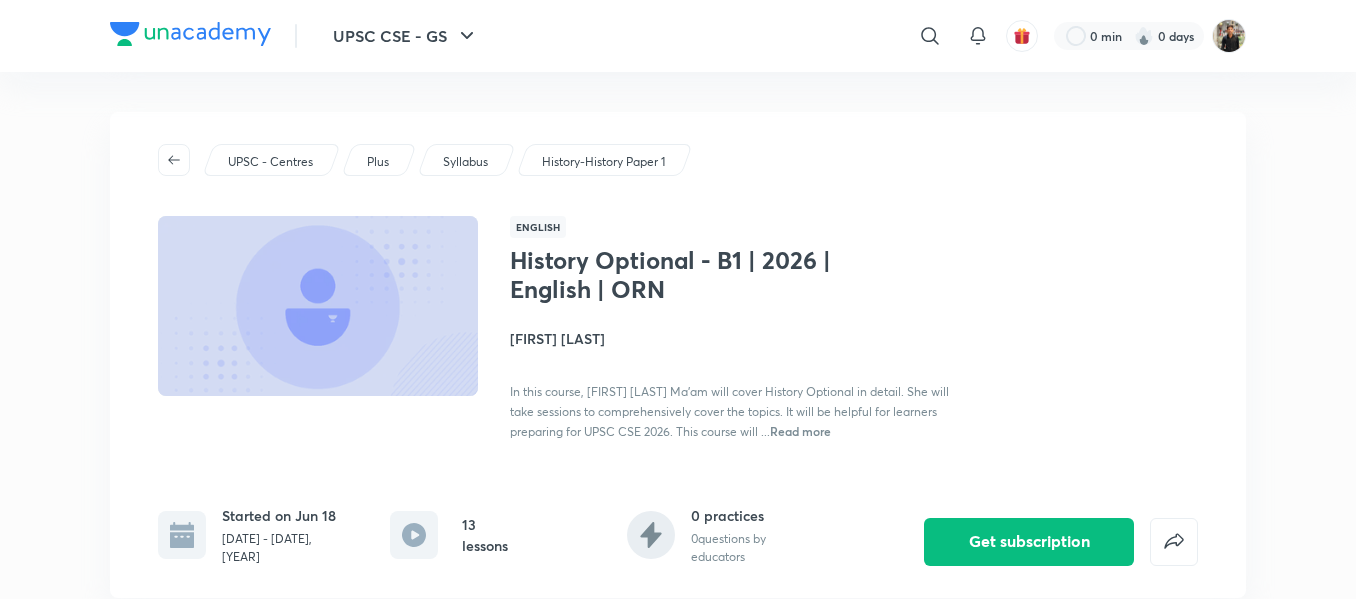 scroll, scrollTop: 0, scrollLeft: 0, axis: both 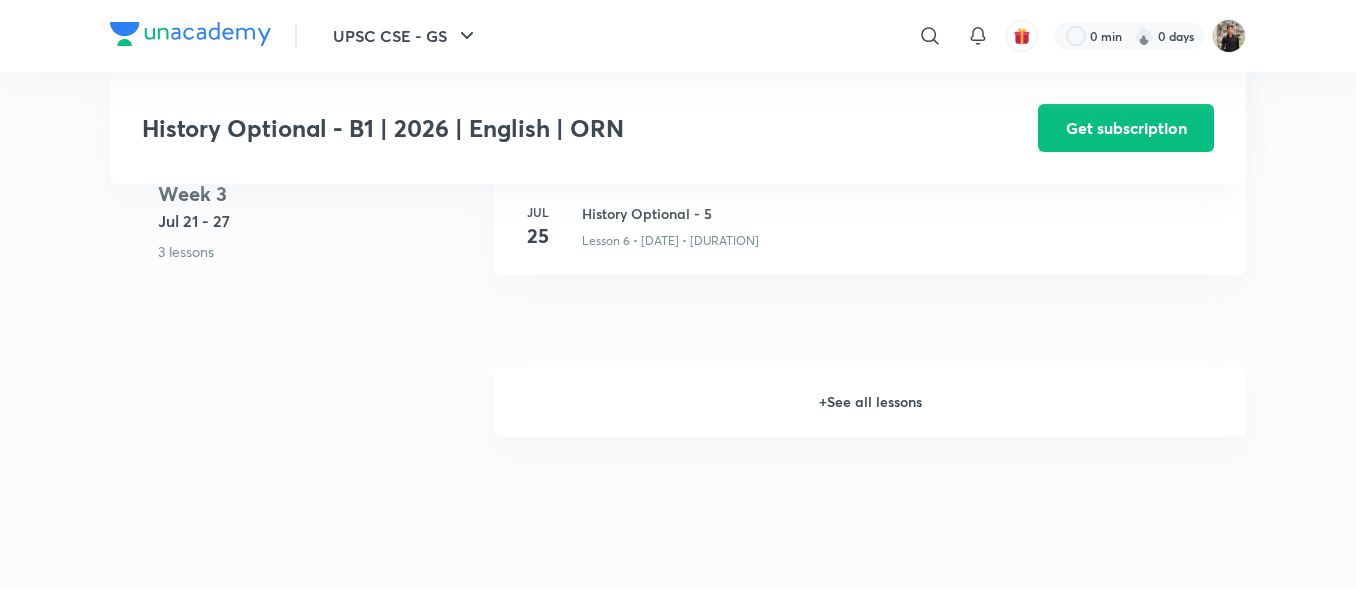 click on "+  See all lessons" at bounding box center (870, 402) 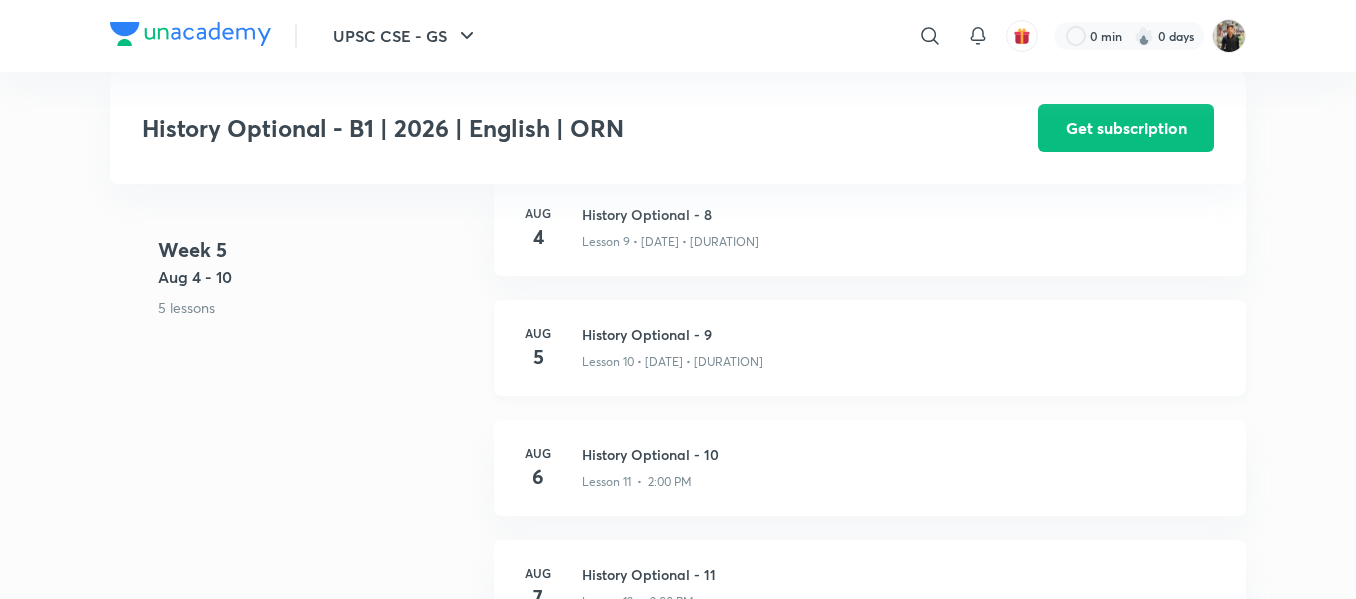 scroll, scrollTop: 2141, scrollLeft: 0, axis: vertical 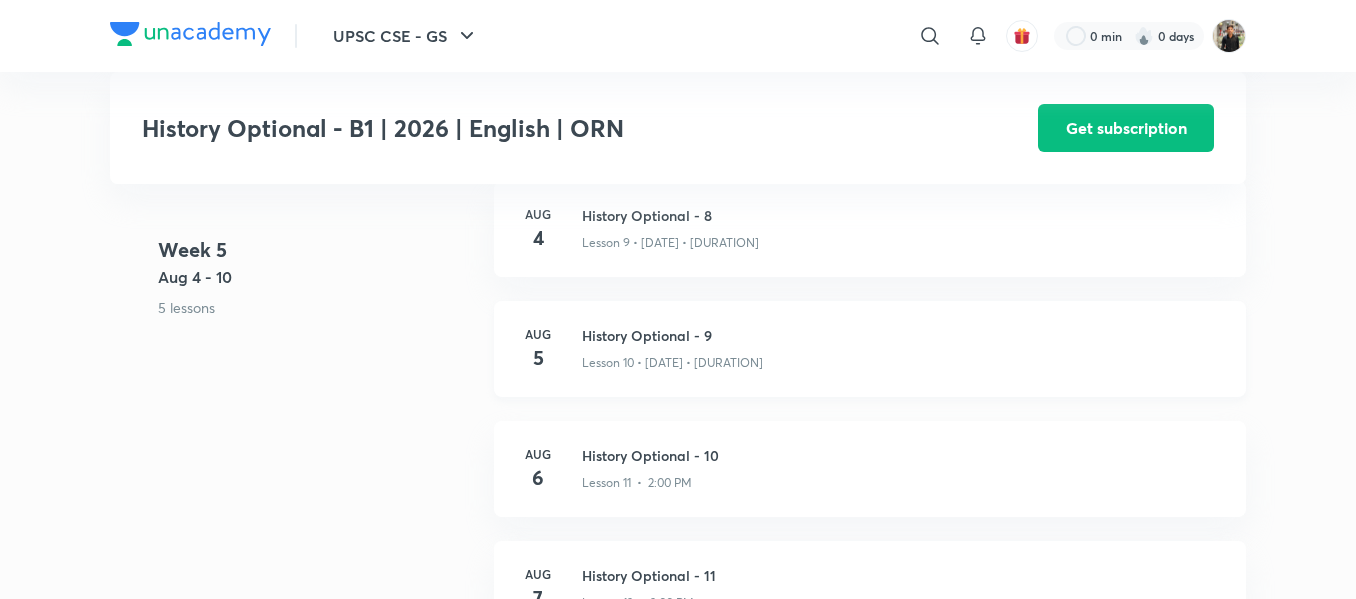 click on "History Optional - 9" at bounding box center (902, 335) 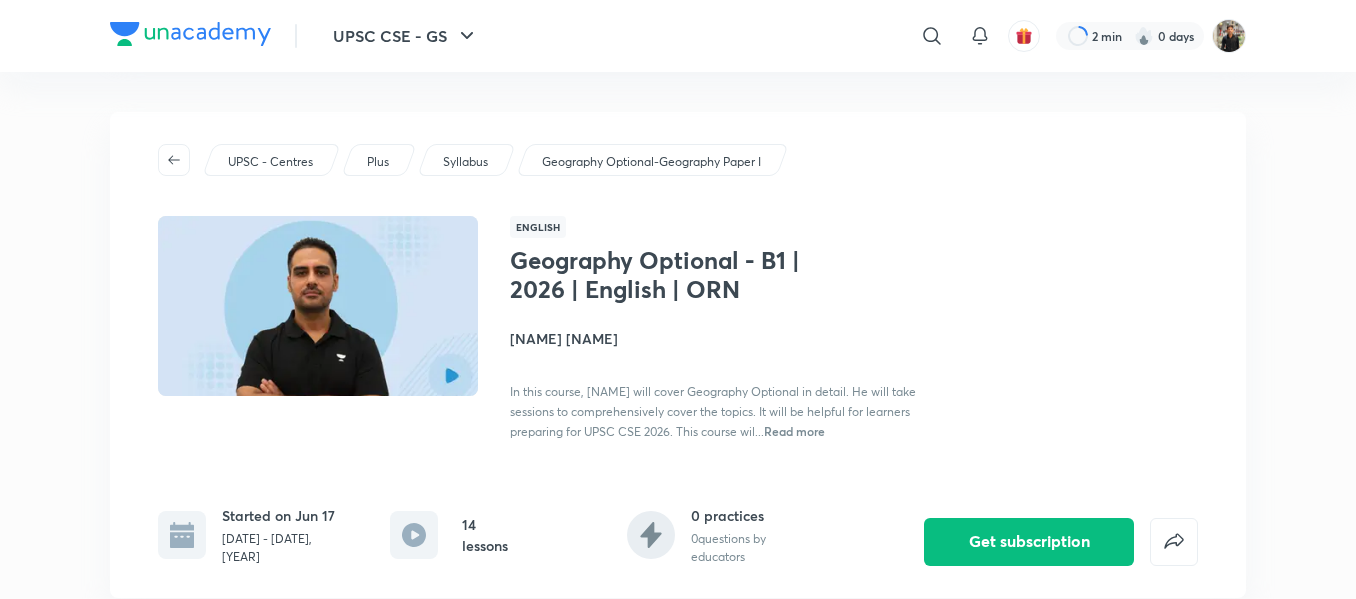 scroll, scrollTop: 0, scrollLeft: 0, axis: both 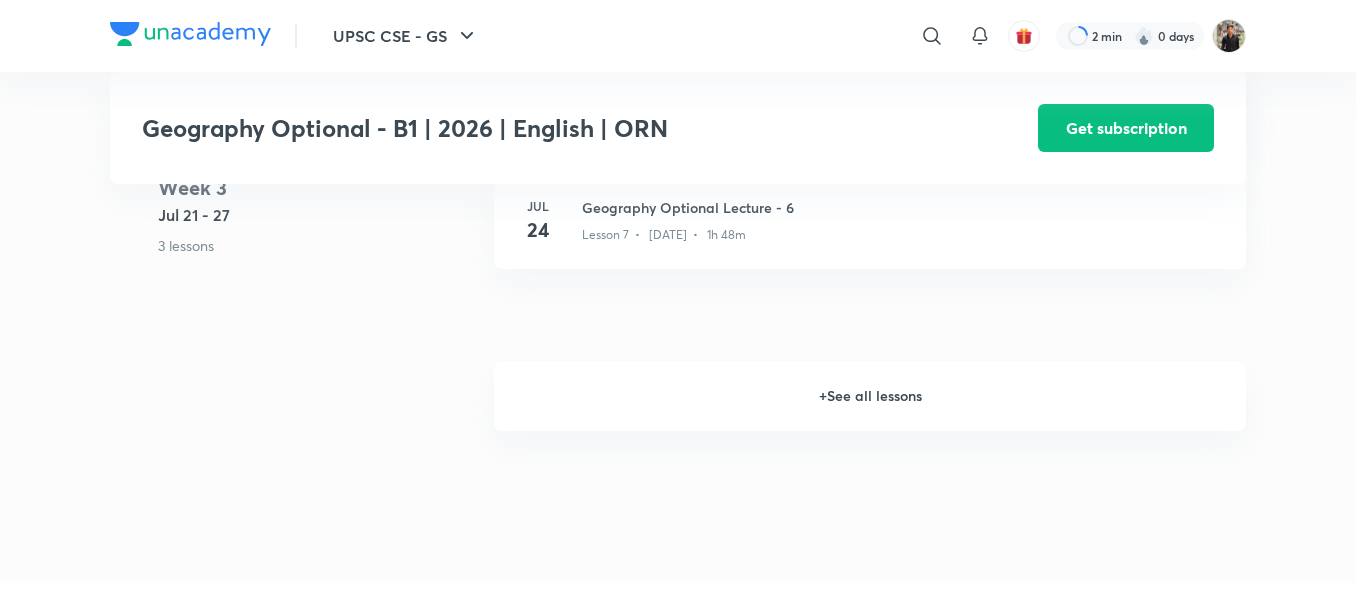 click on "+  See all lessons" at bounding box center (870, 396) 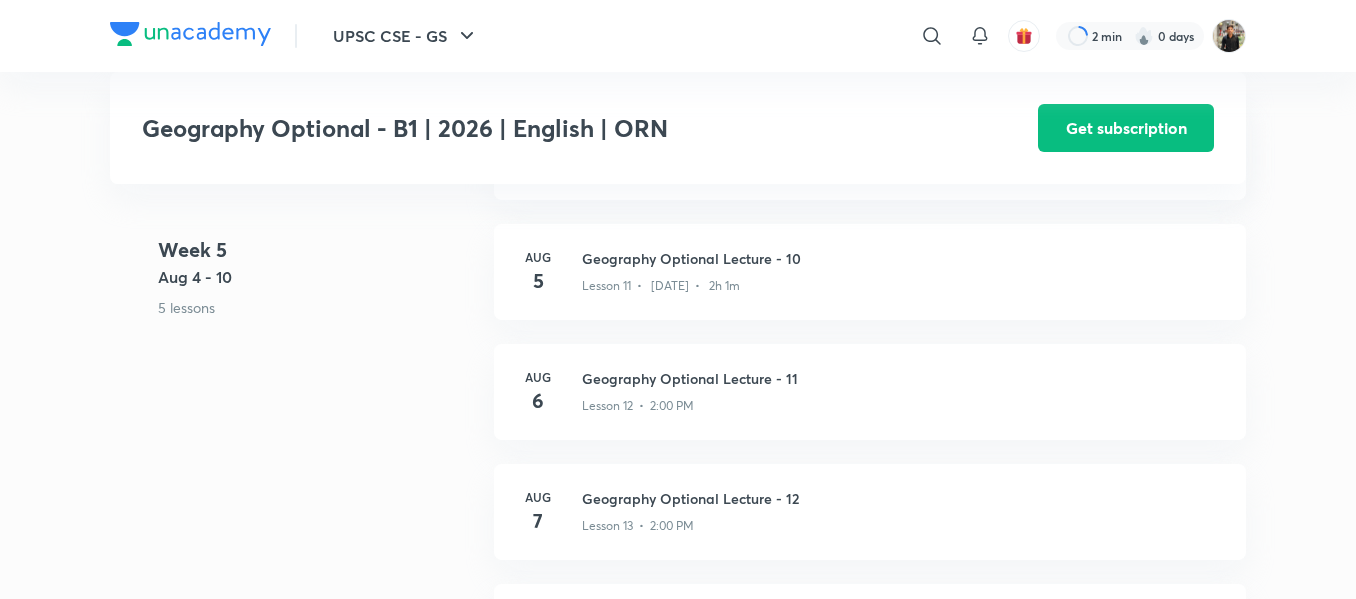 scroll, scrollTop: 2269, scrollLeft: 0, axis: vertical 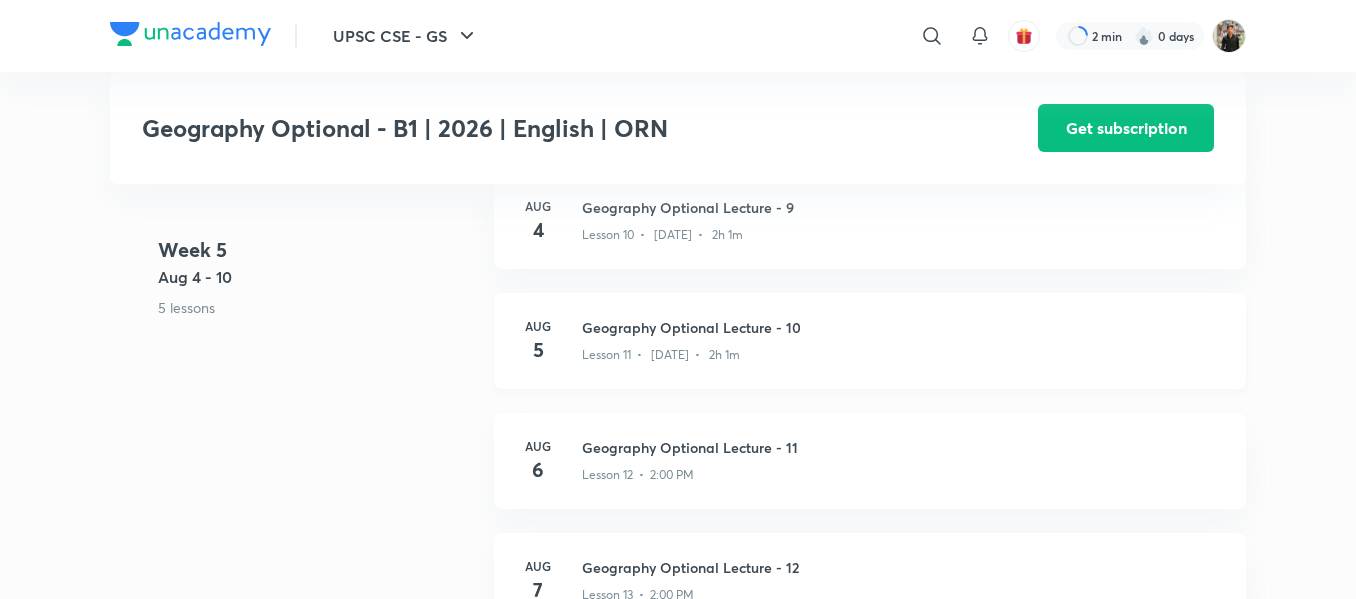 click on "Geography Optional Lecture - 10" at bounding box center (902, 327) 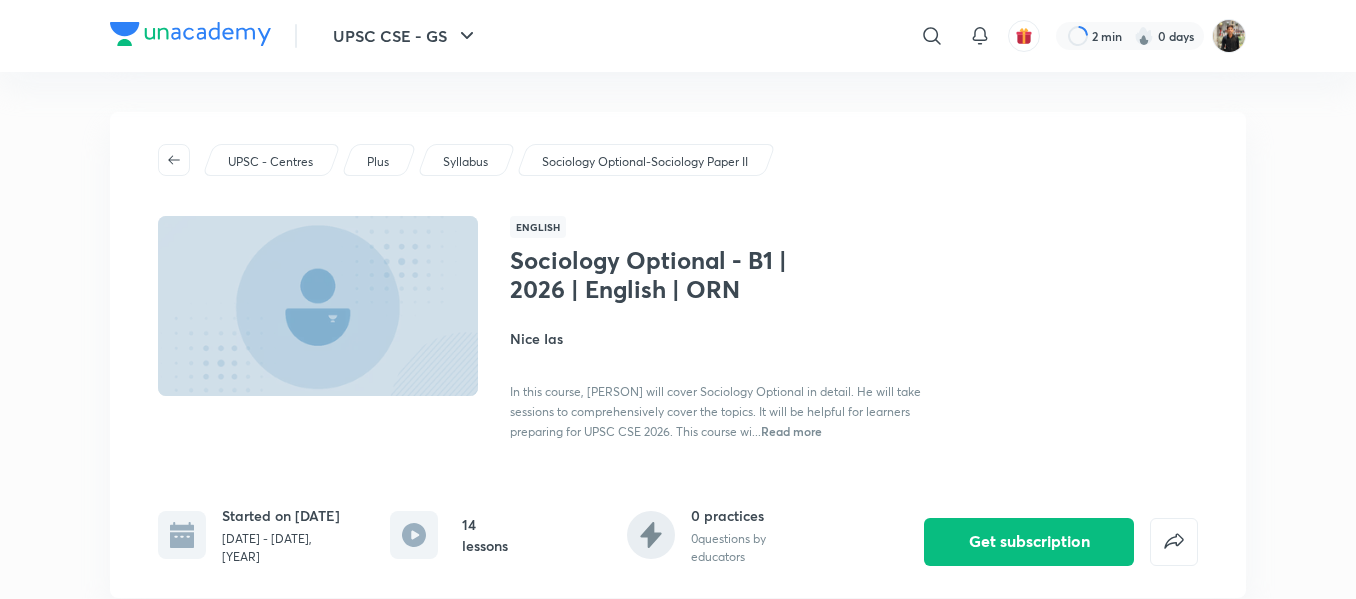 scroll, scrollTop: 0, scrollLeft: 0, axis: both 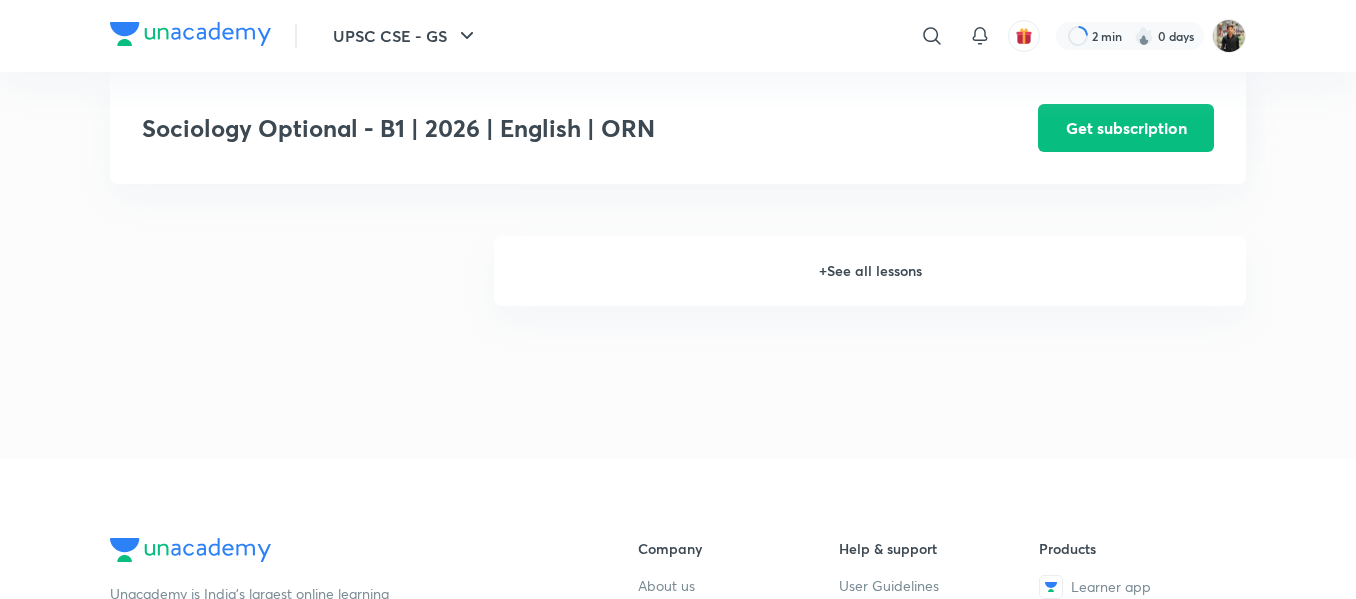 click on "+  See all lessons" at bounding box center [870, 271] 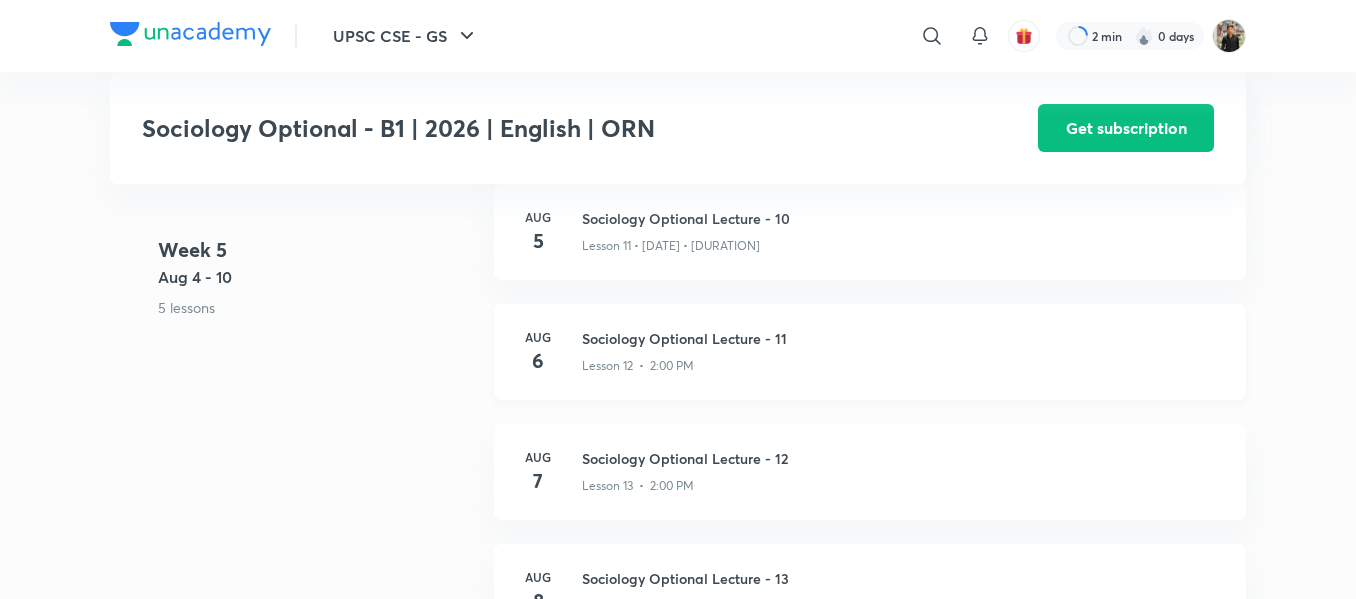 scroll, scrollTop: 2290, scrollLeft: 0, axis: vertical 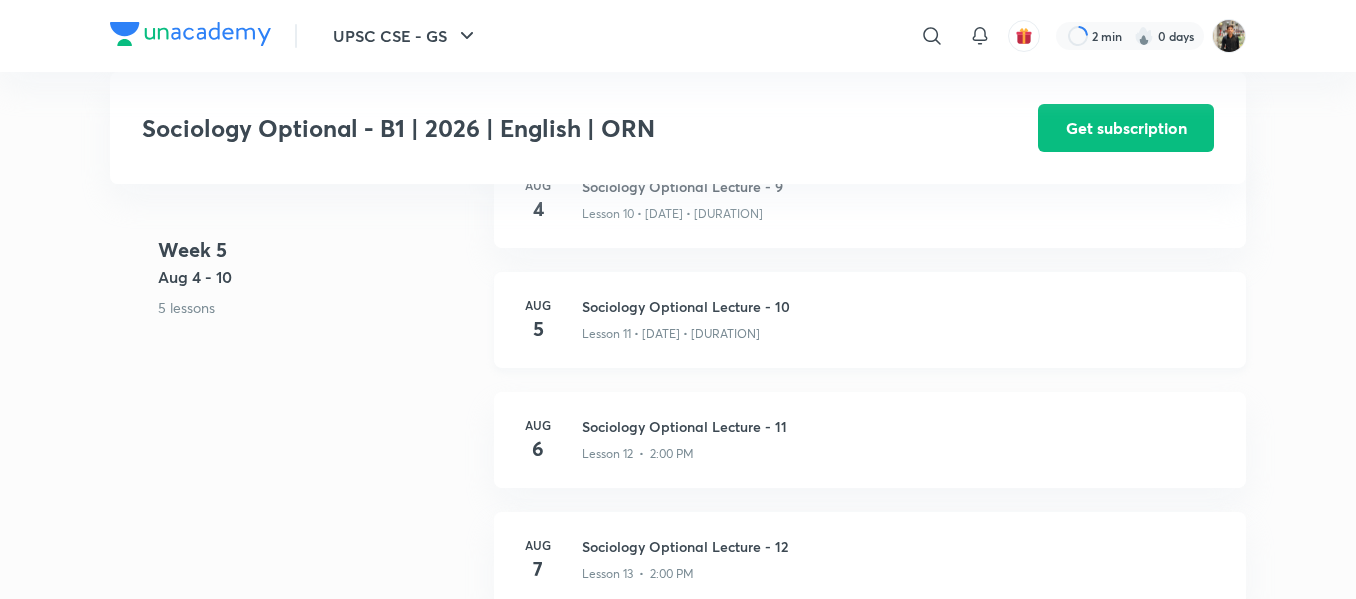 click on "Sociology Optional Lecture - 10" at bounding box center [902, 306] 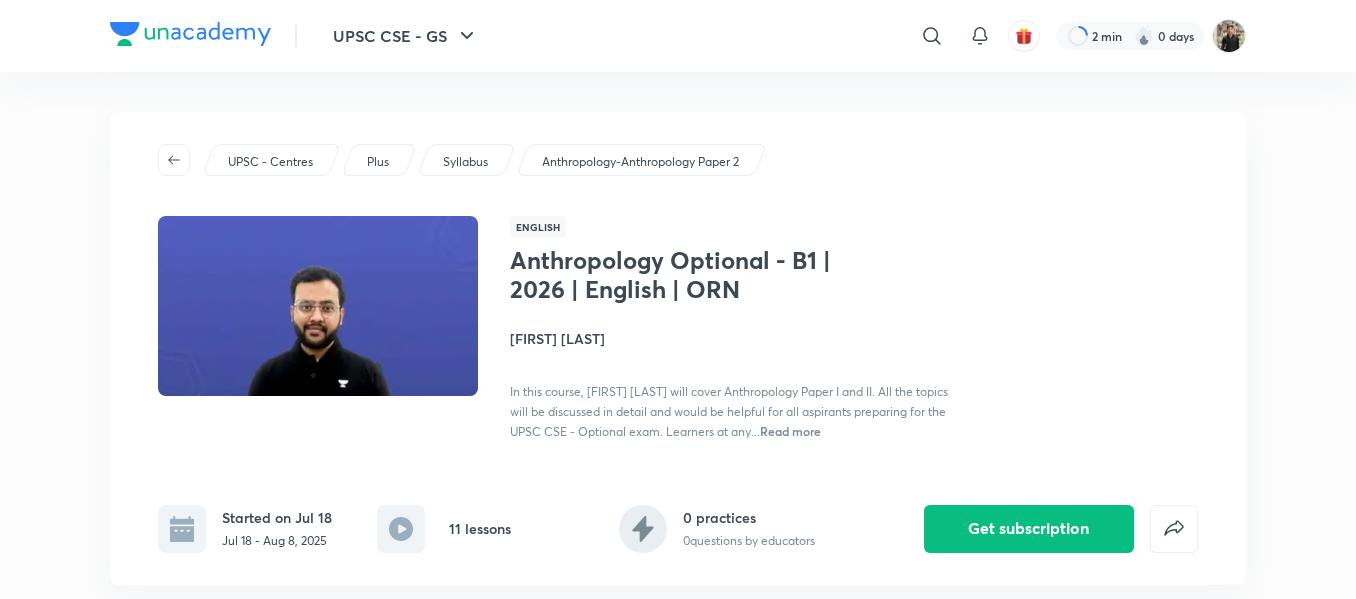 scroll, scrollTop: 0, scrollLeft: 0, axis: both 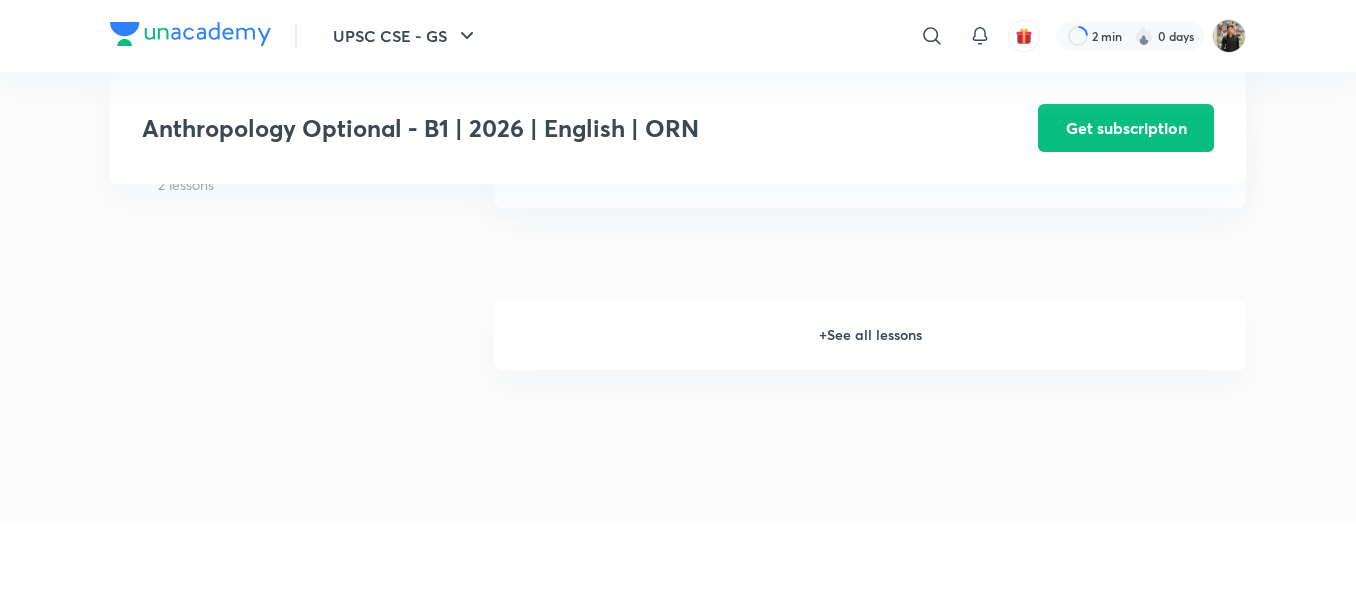 click on "+  See all lessons" at bounding box center [870, 335] 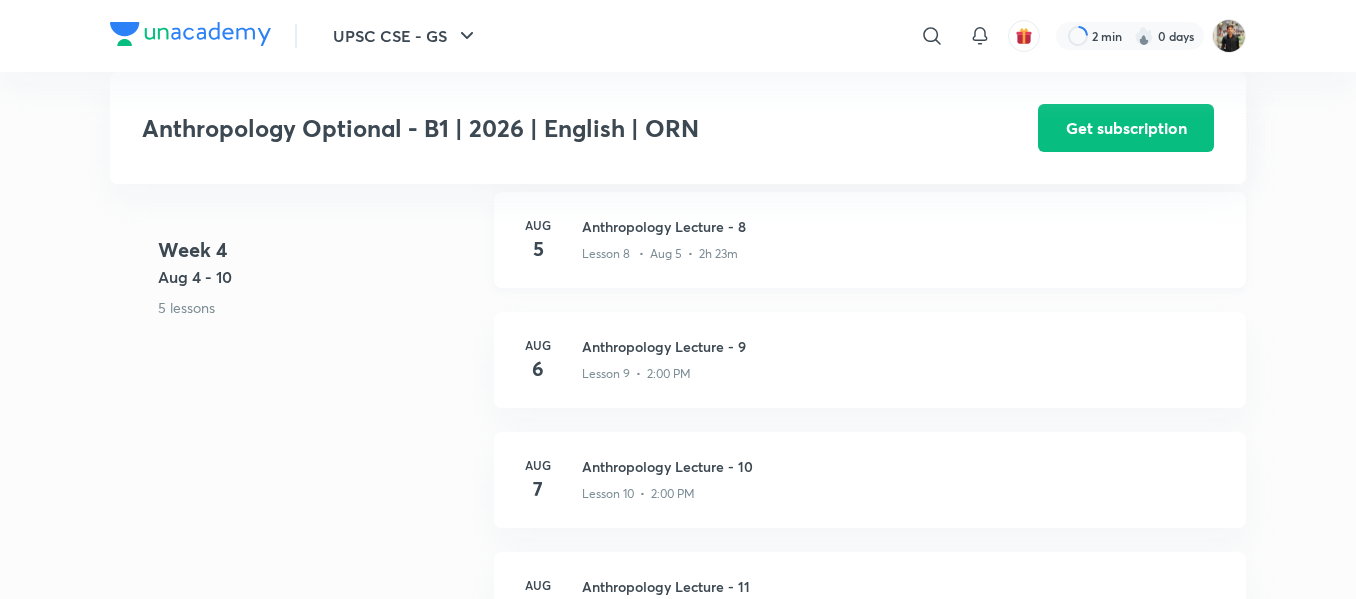 scroll, scrollTop: 1660, scrollLeft: 0, axis: vertical 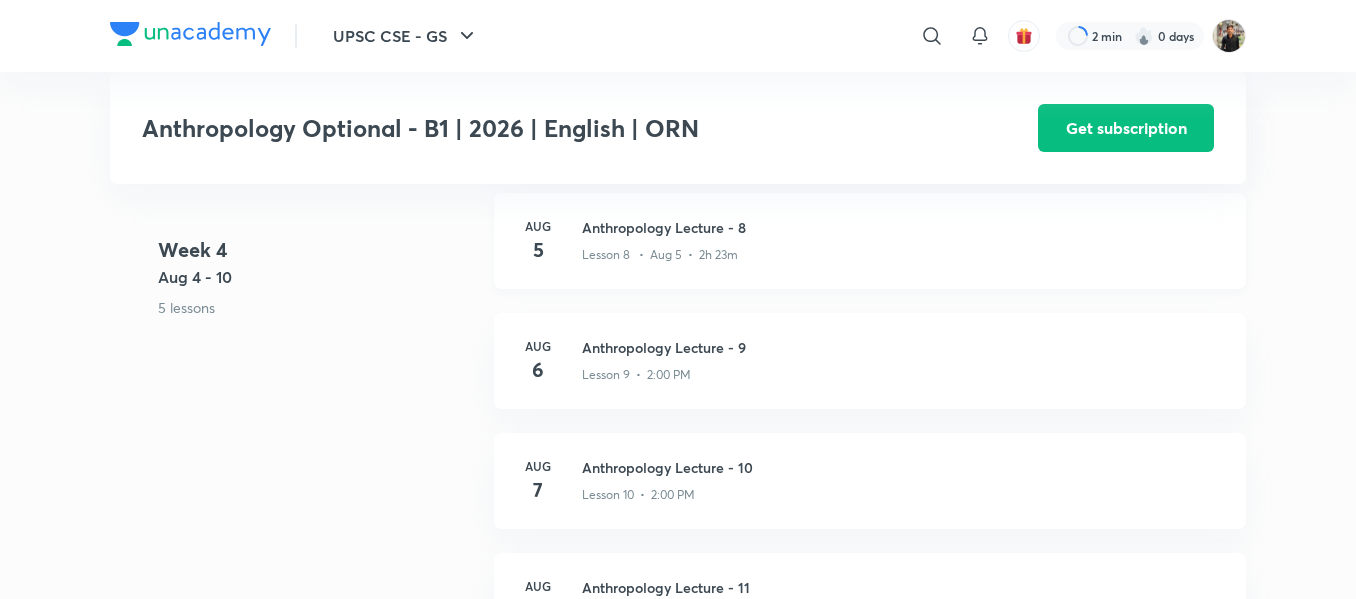 click on "Anthropology Lecture - 8" at bounding box center (902, 227) 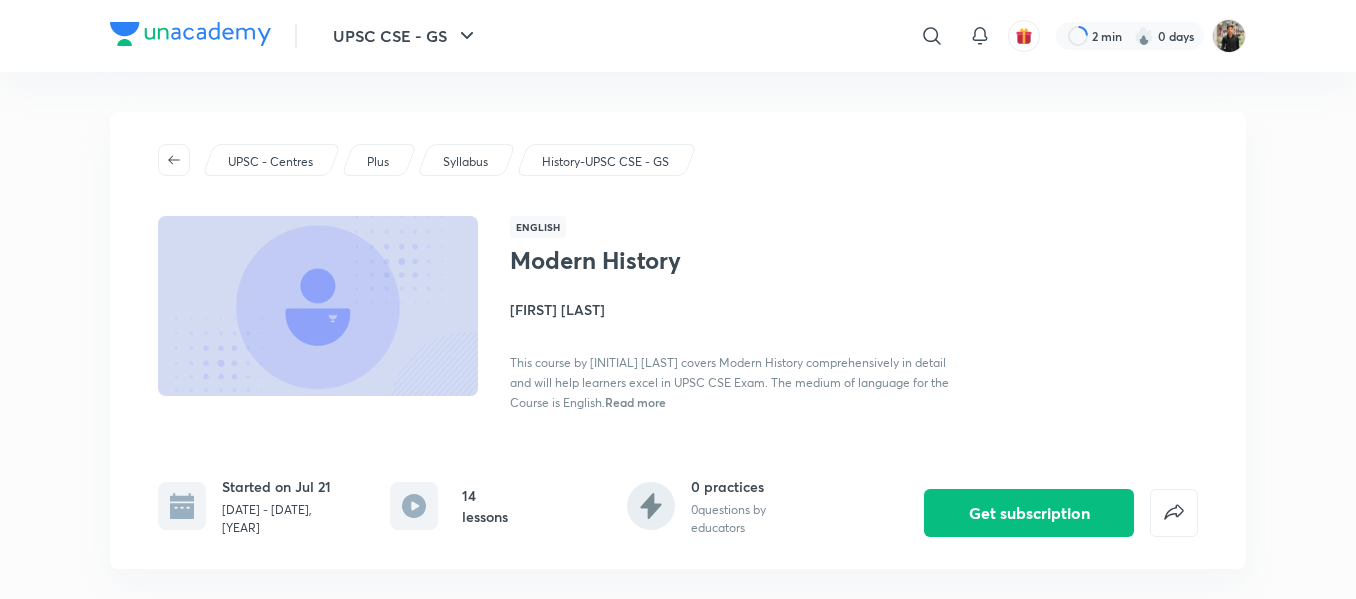 scroll, scrollTop: 0, scrollLeft: 0, axis: both 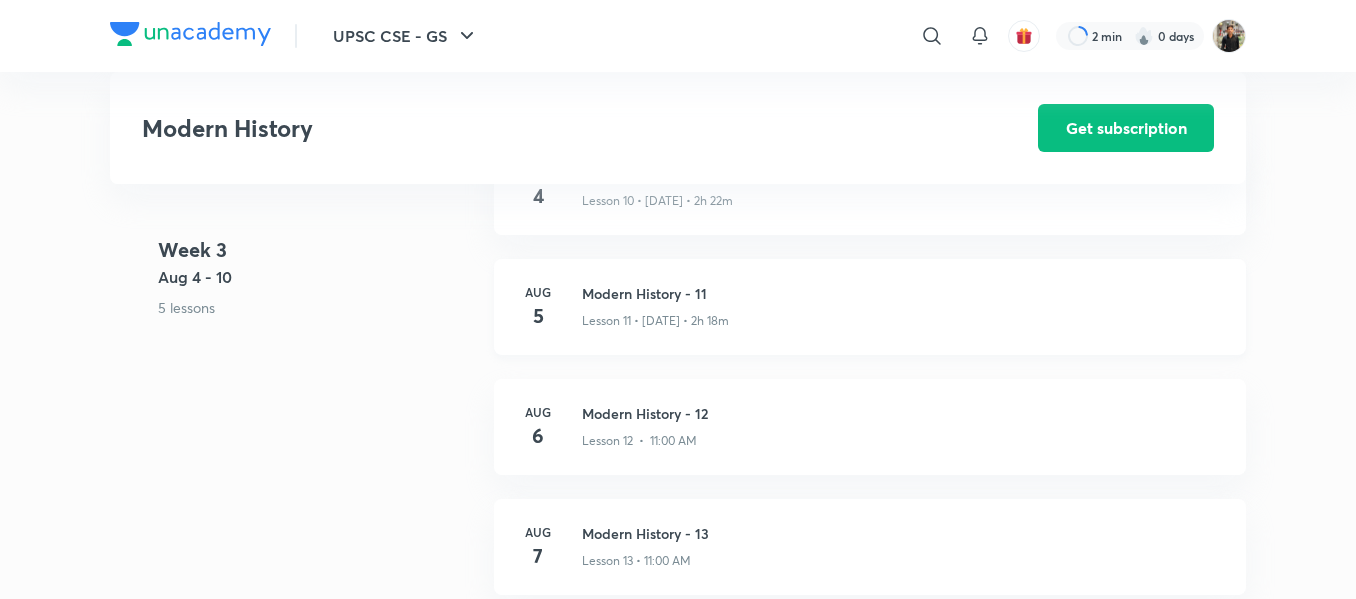 click on "Modern History - 11" at bounding box center (902, 293) 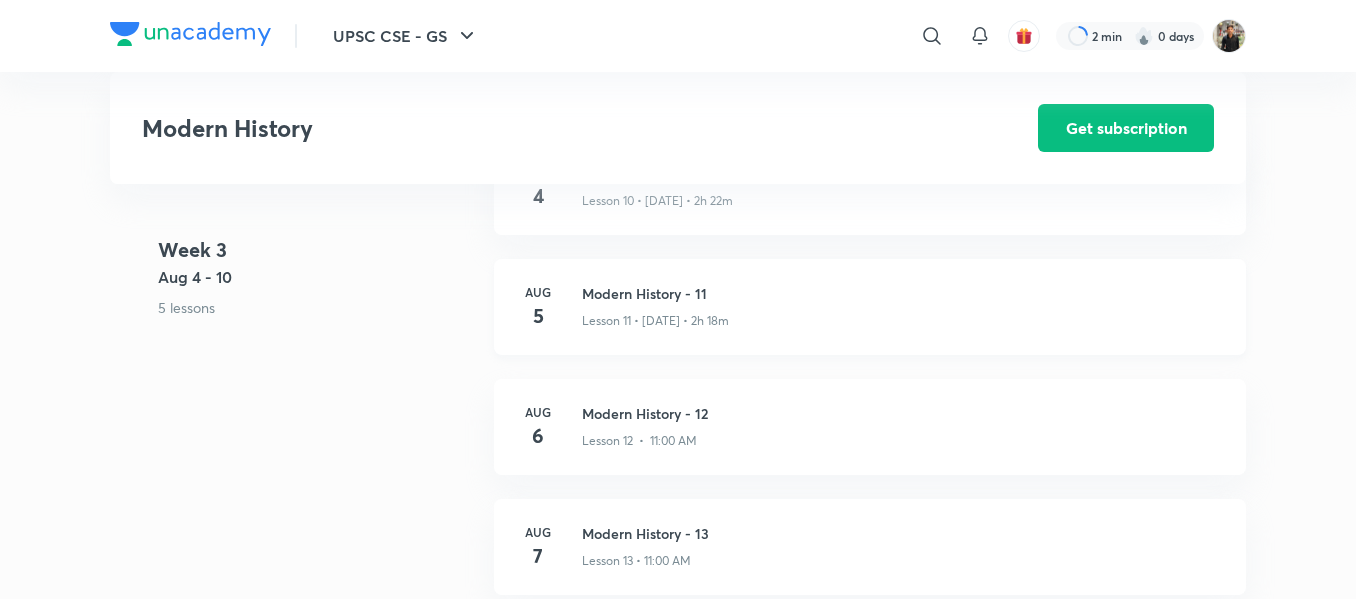 click on "Modern History - 11" at bounding box center [902, 293] 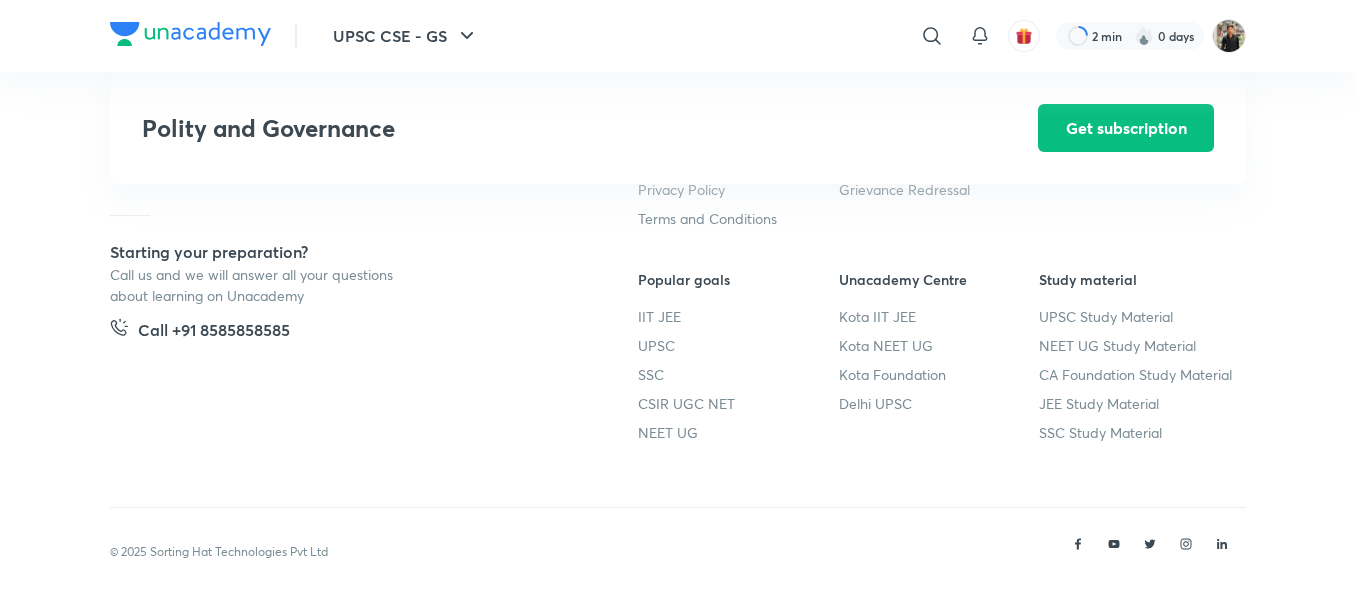 scroll, scrollTop: 3141, scrollLeft: 0, axis: vertical 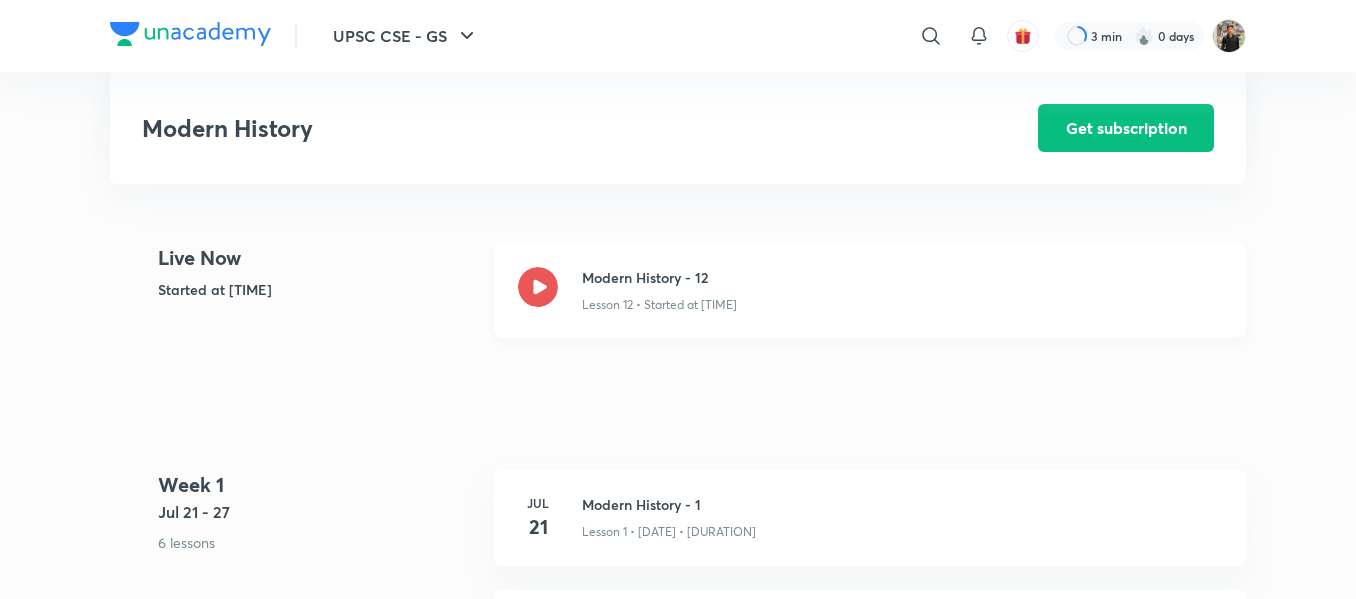 click 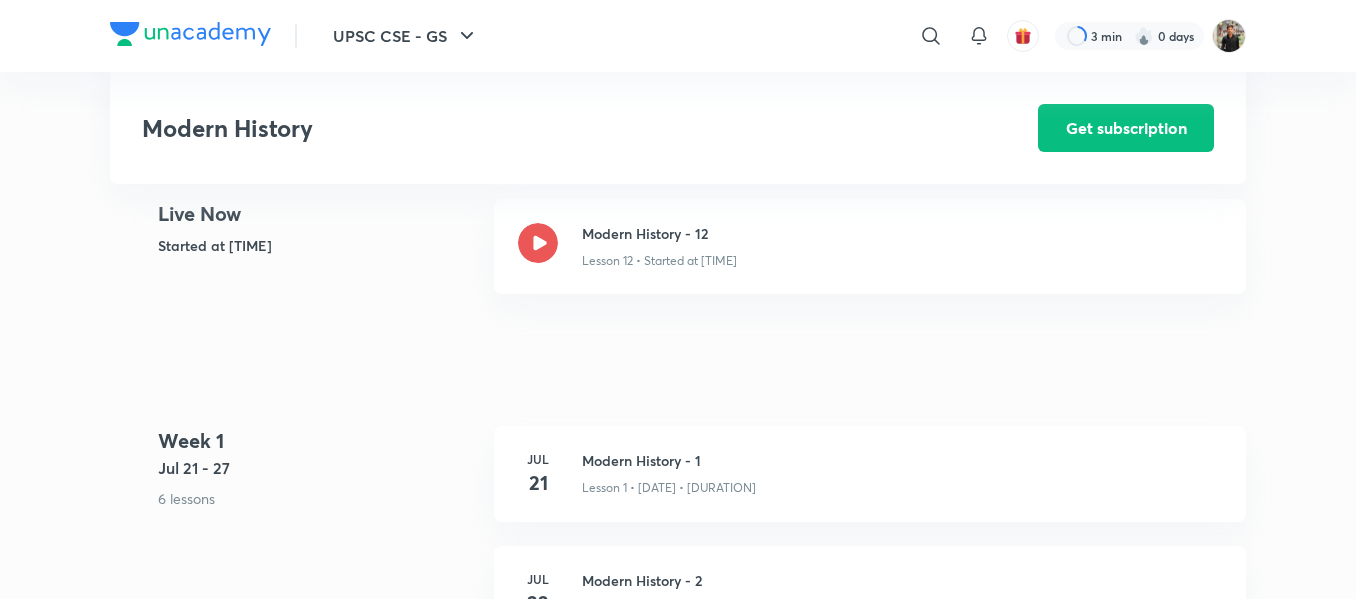 scroll, scrollTop: 462, scrollLeft: 0, axis: vertical 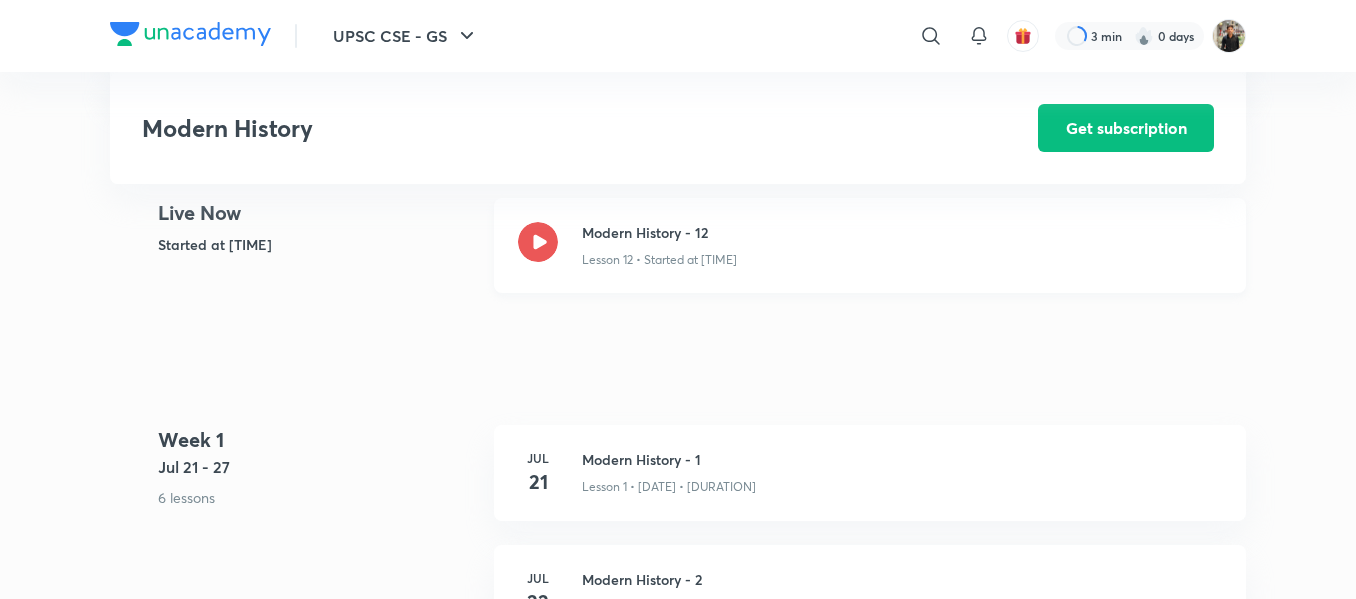 click 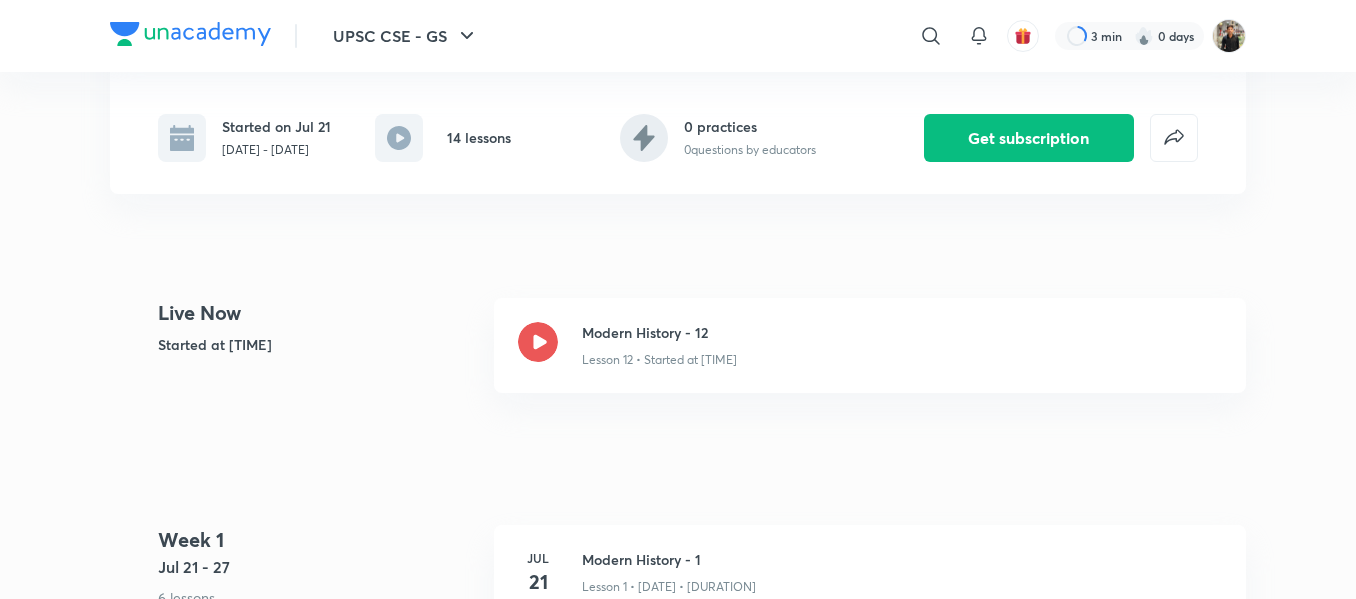 scroll, scrollTop: 361, scrollLeft: 0, axis: vertical 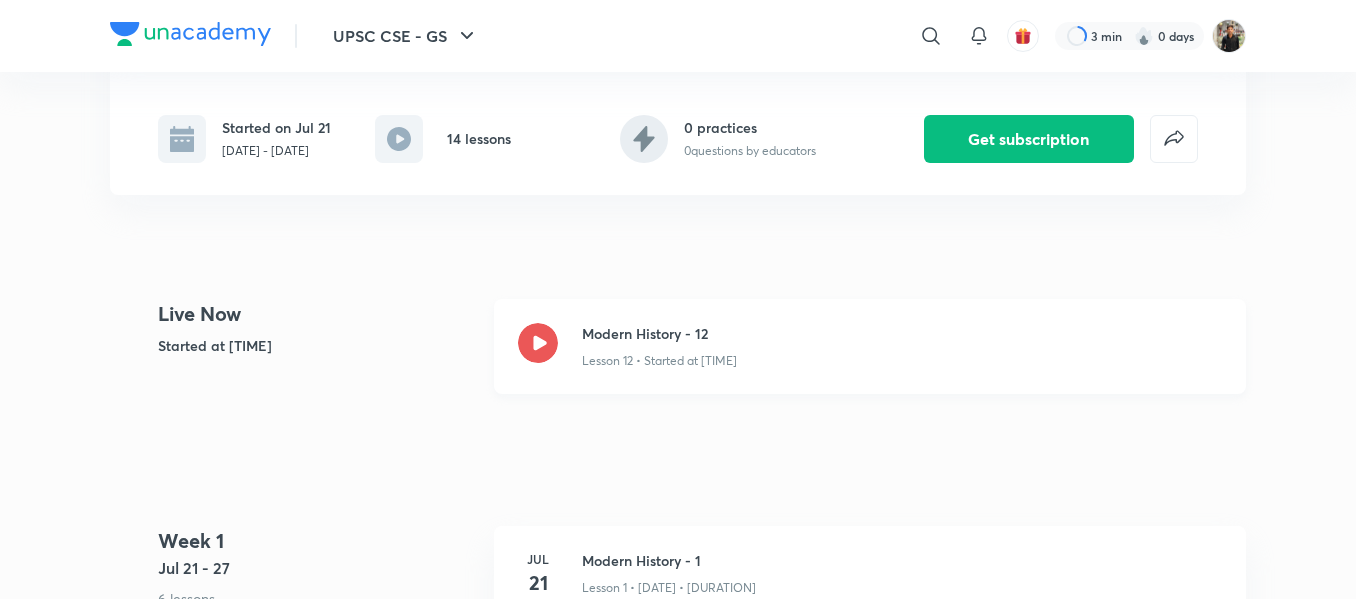 click 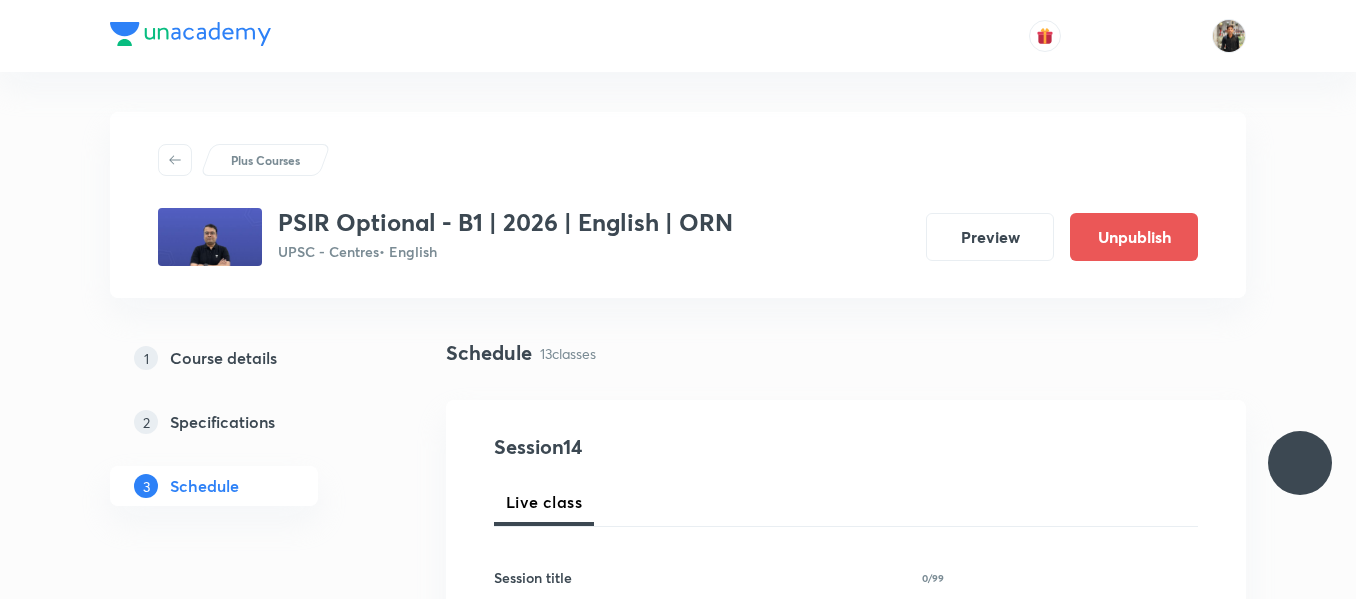 scroll, scrollTop: 0, scrollLeft: 0, axis: both 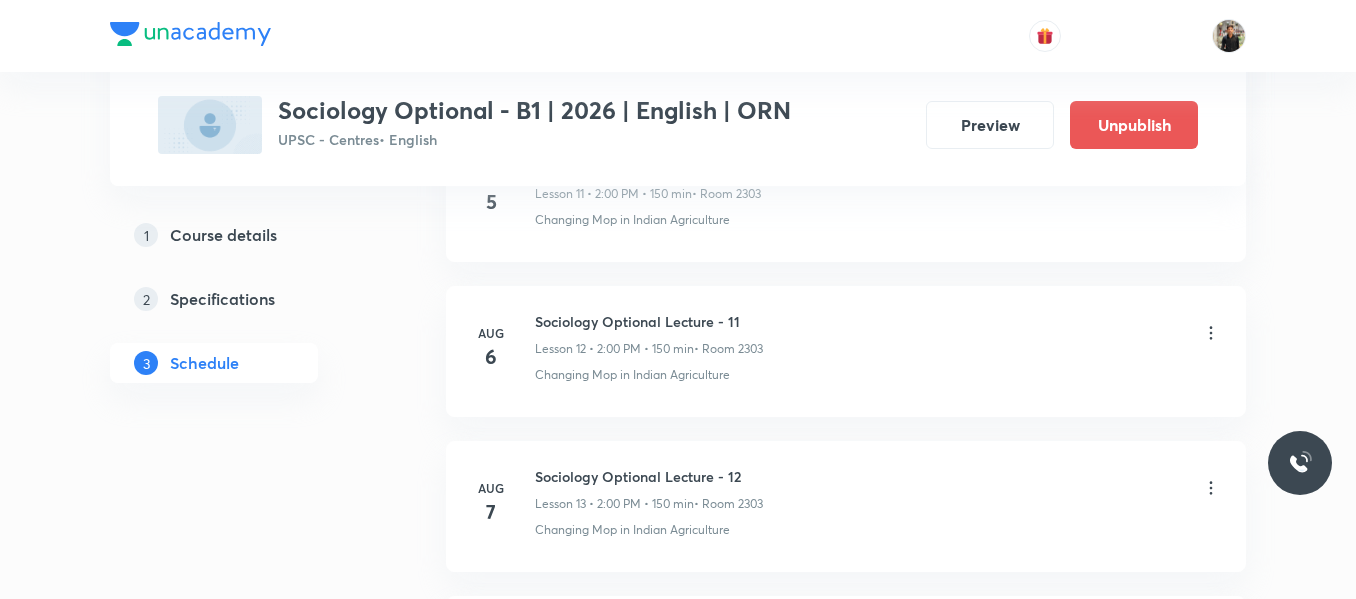 click 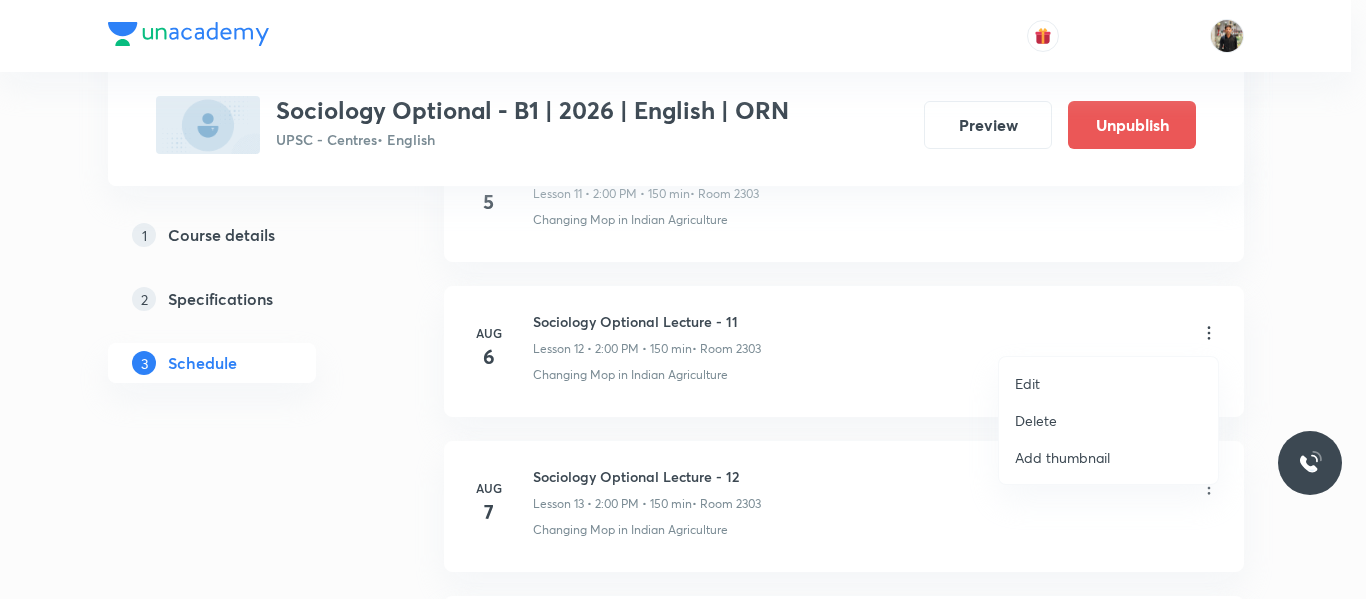 click on "Delete" at bounding box center (1036, 420) 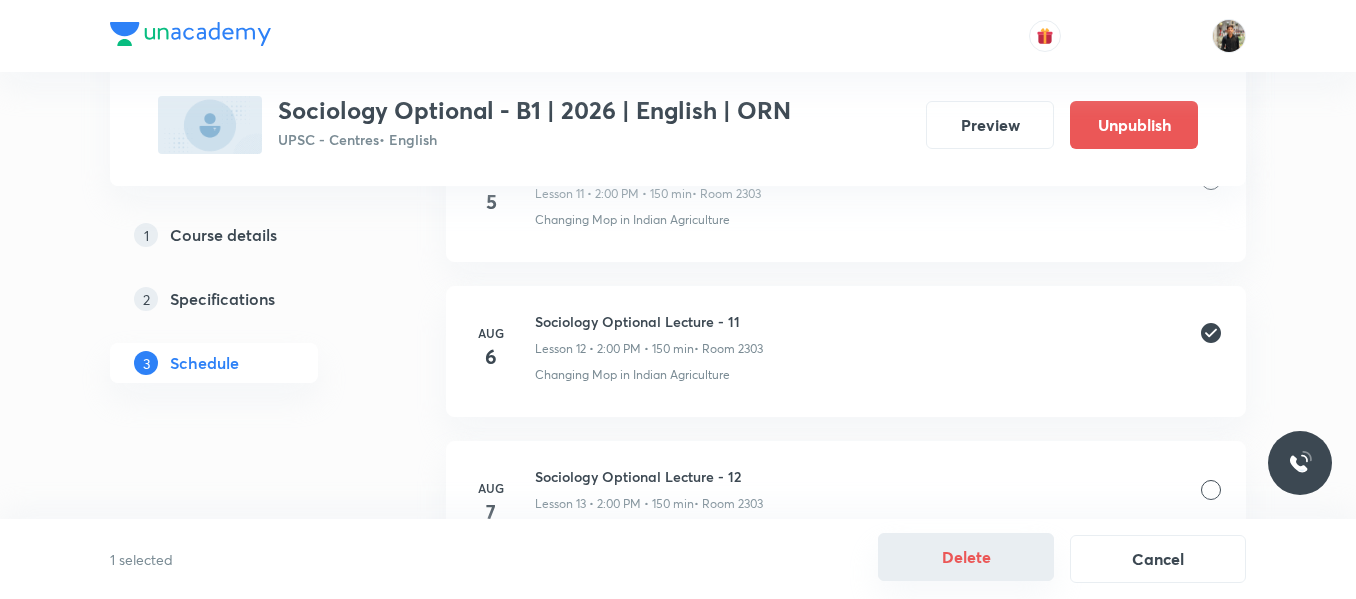 click on "Delete" at bounding box center (966, 557) 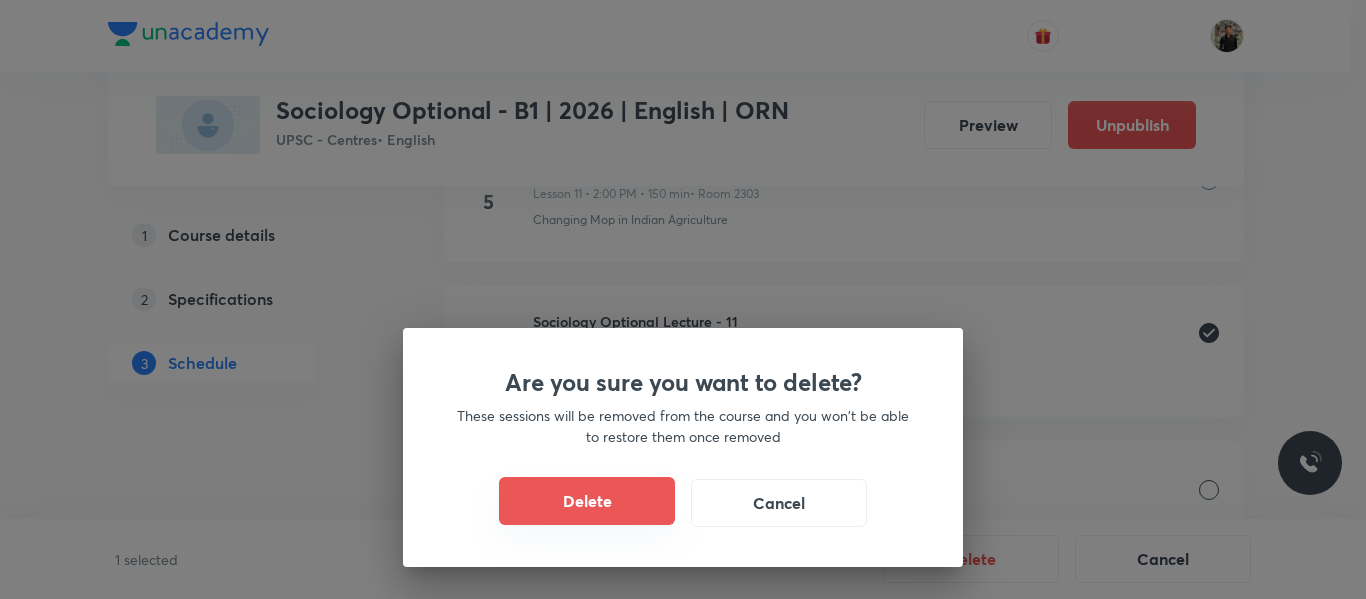 click on "Delete" at bounding box center [587, 501] 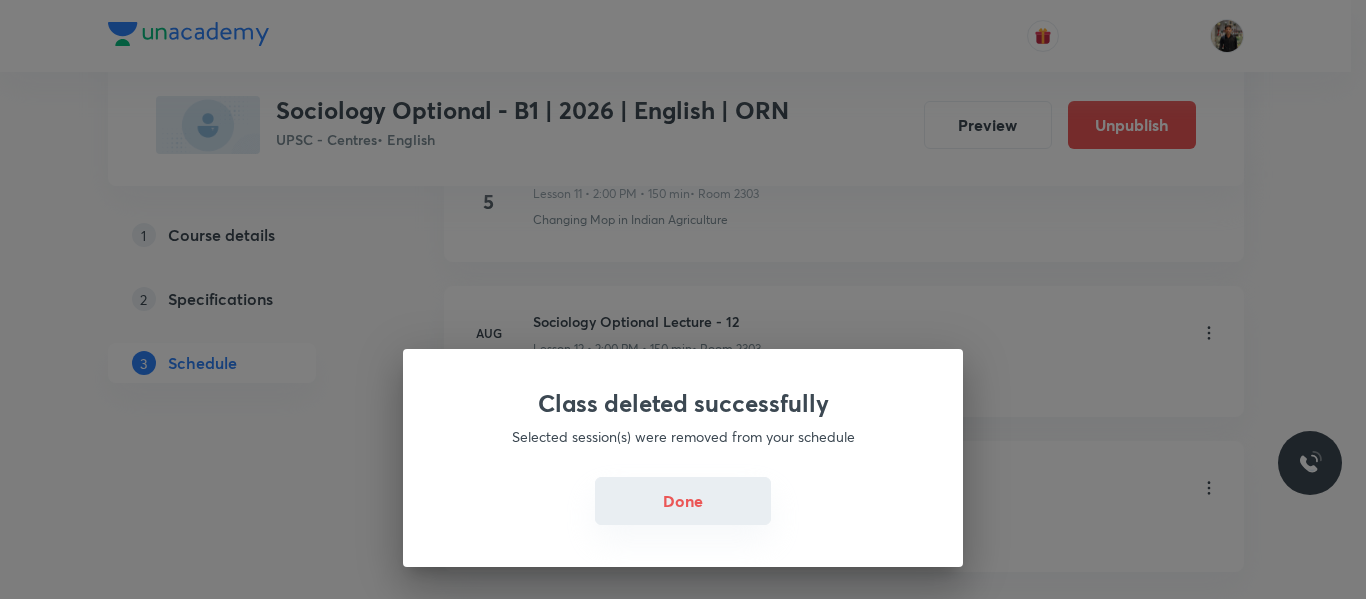 click on "Done" at bounding box center (683, 501) 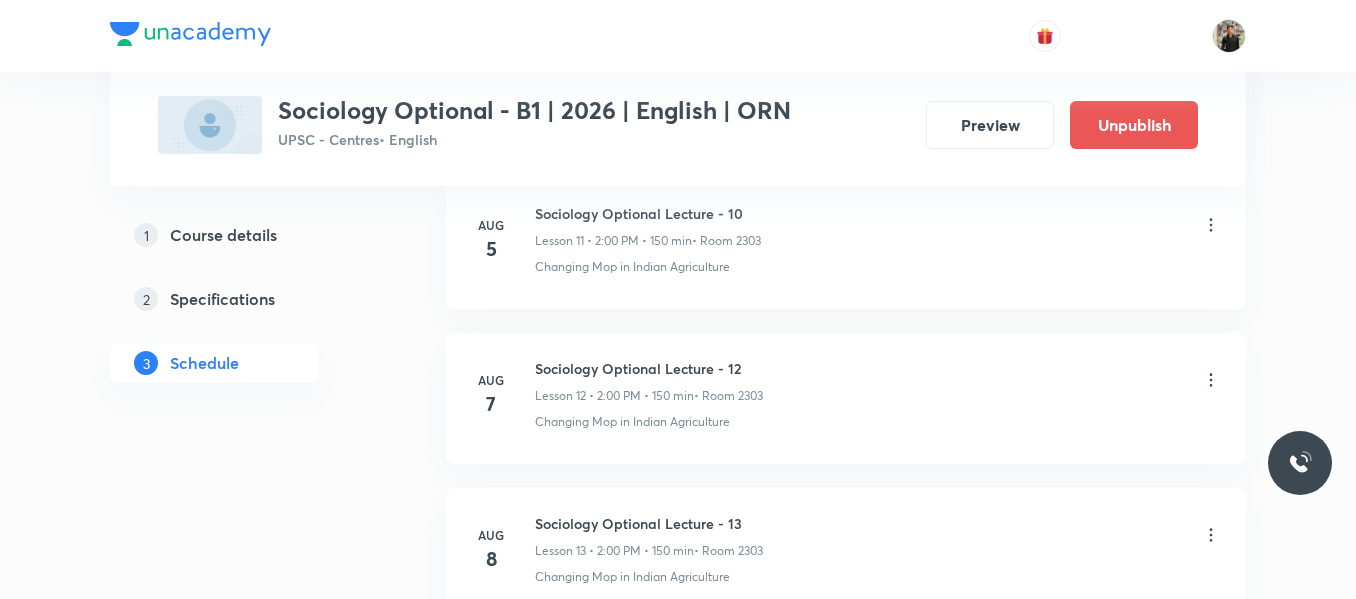scroll, scrollTop: 2938, scrollLeft: 0, axis: vertical 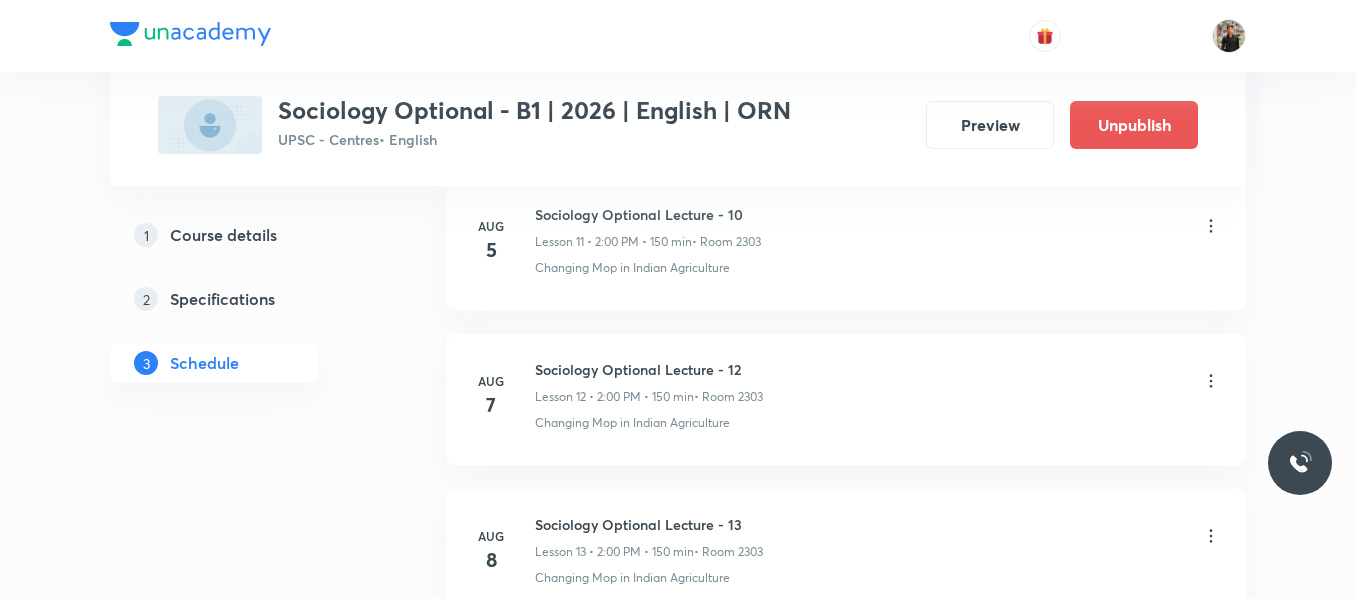 click 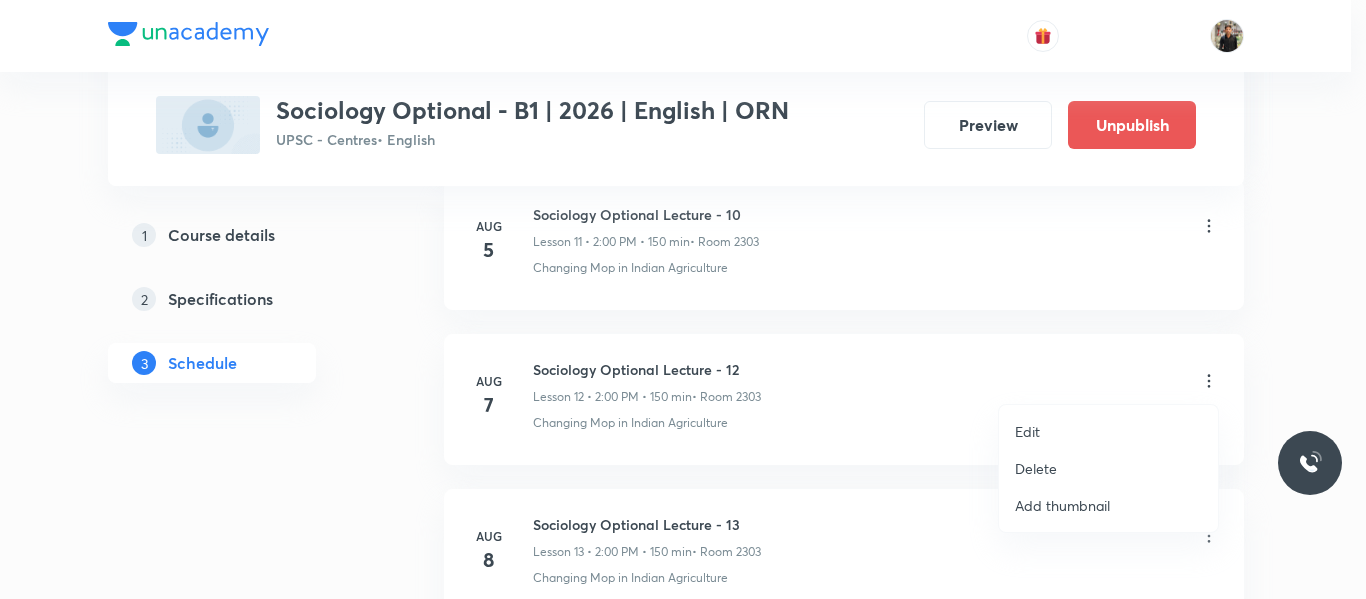 click on "Edit" at bounding box center [1027, 431] 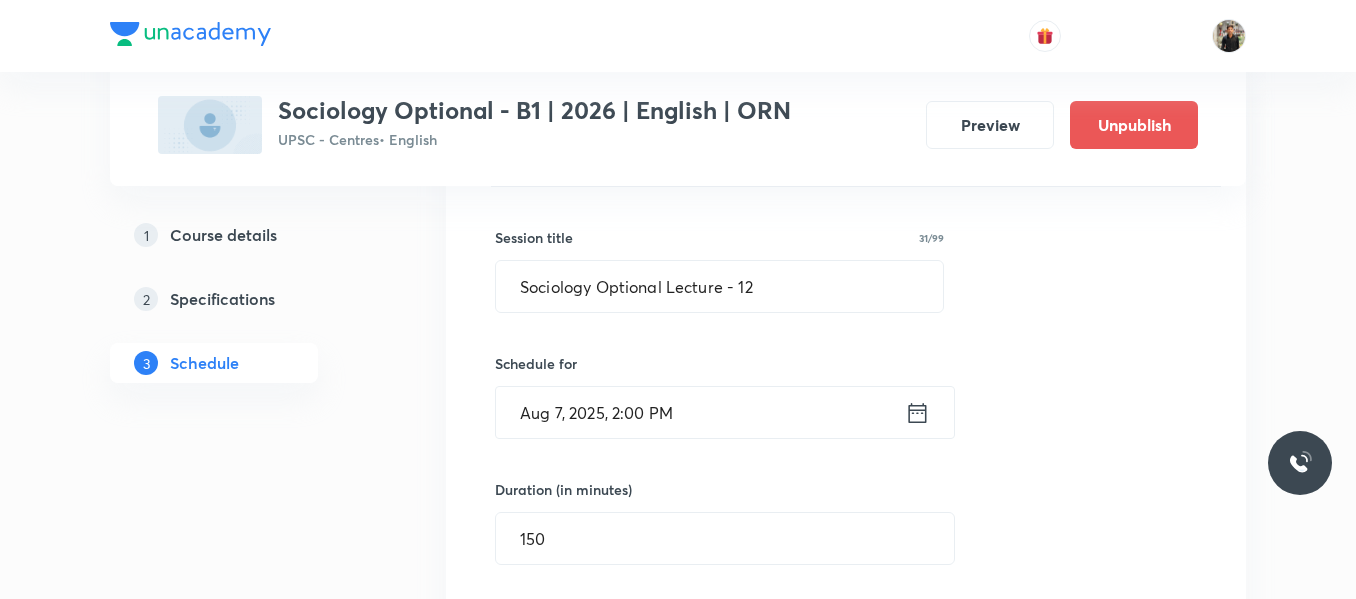 scroll, scrollTop: 2037, scrollLeft: 0, axis: vertical 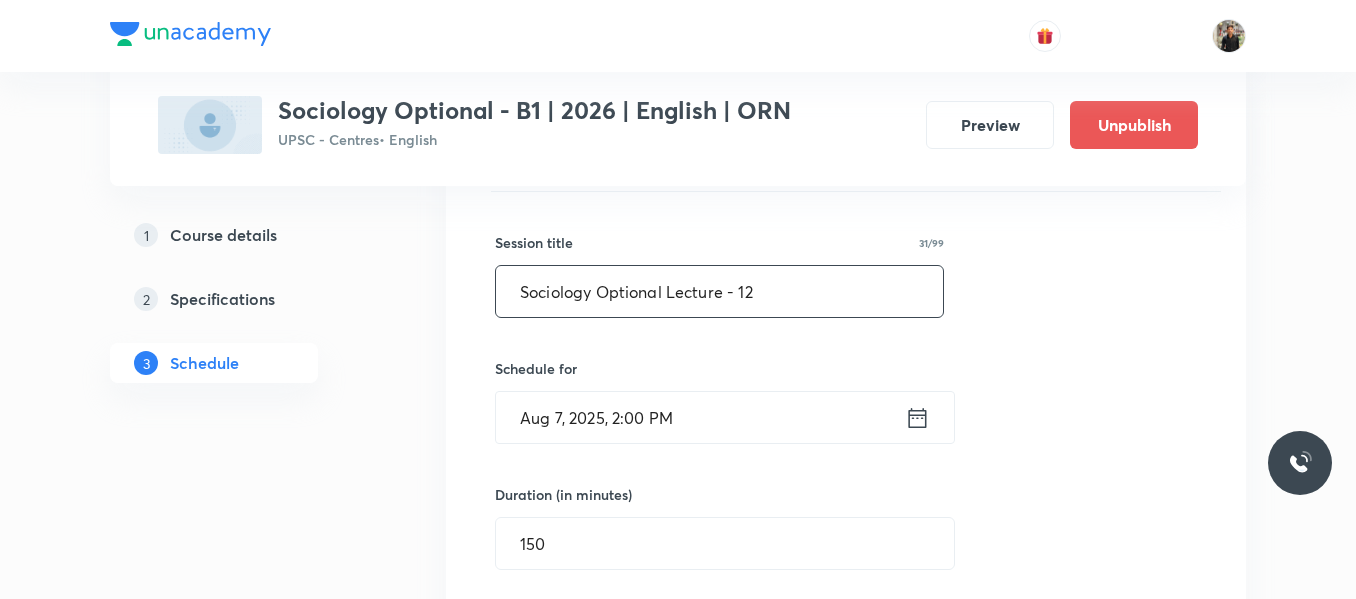 click on "Sociology Optional Lecture - 12" at bounding box center [719, 291] 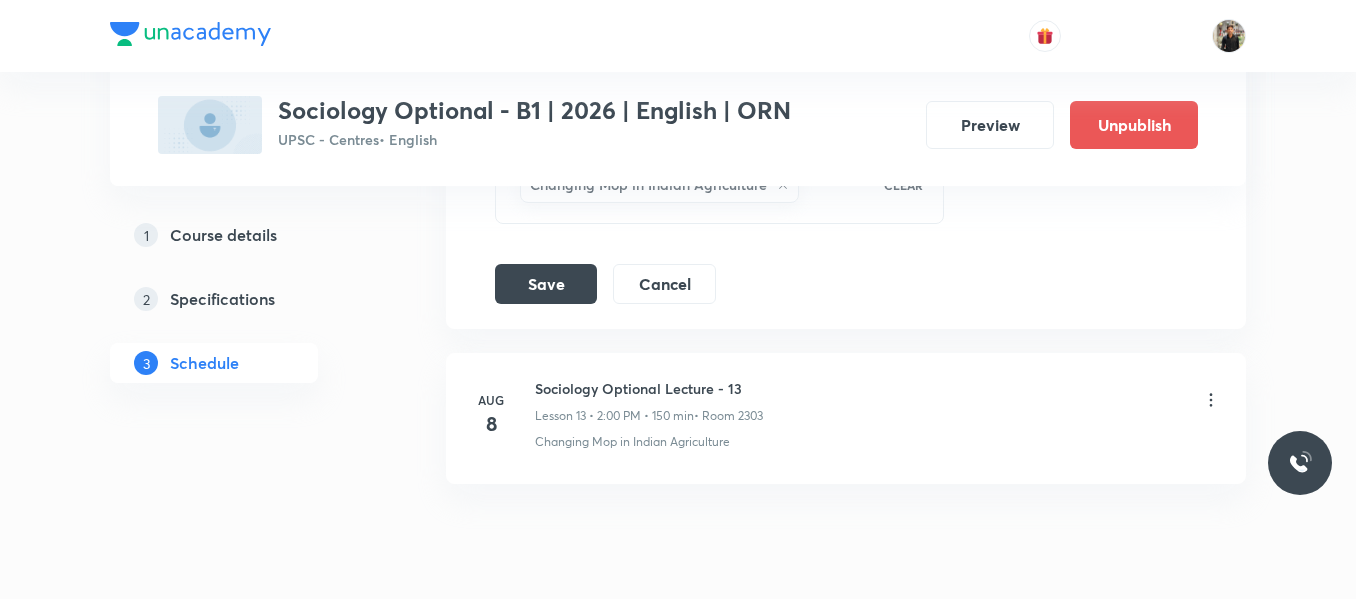 scroll, scrollTop: 2925, scrollLeft: 0, axis: vertical 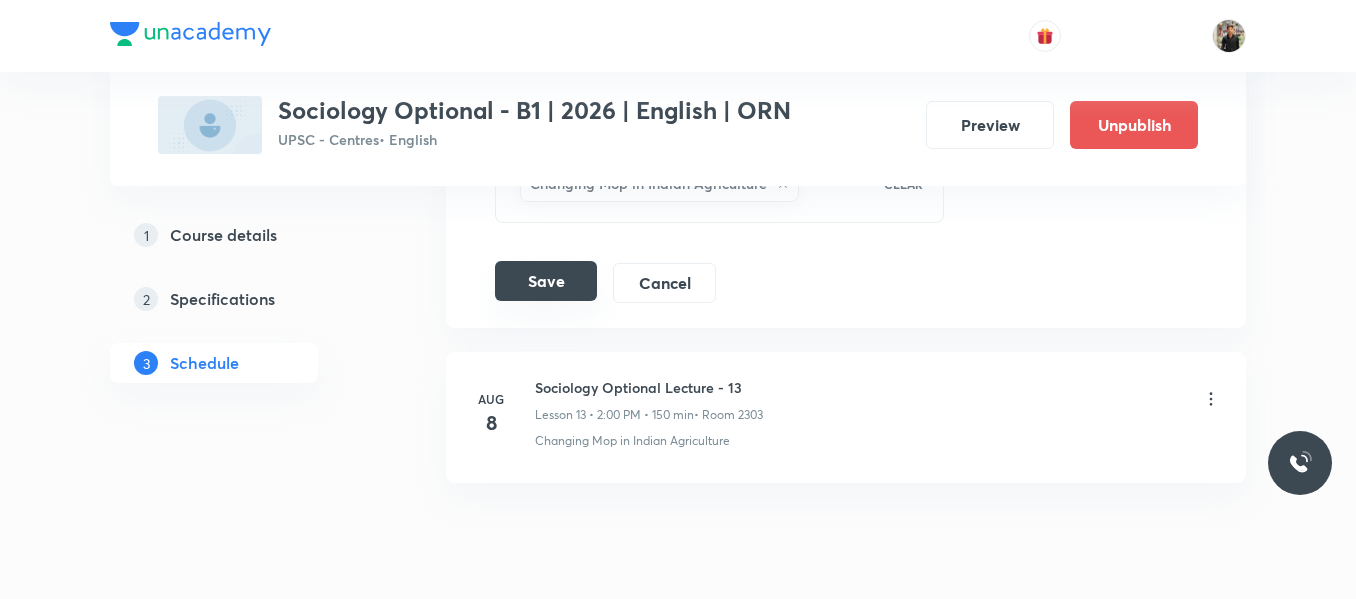 type on "Sociology Optional Lecture - 11" 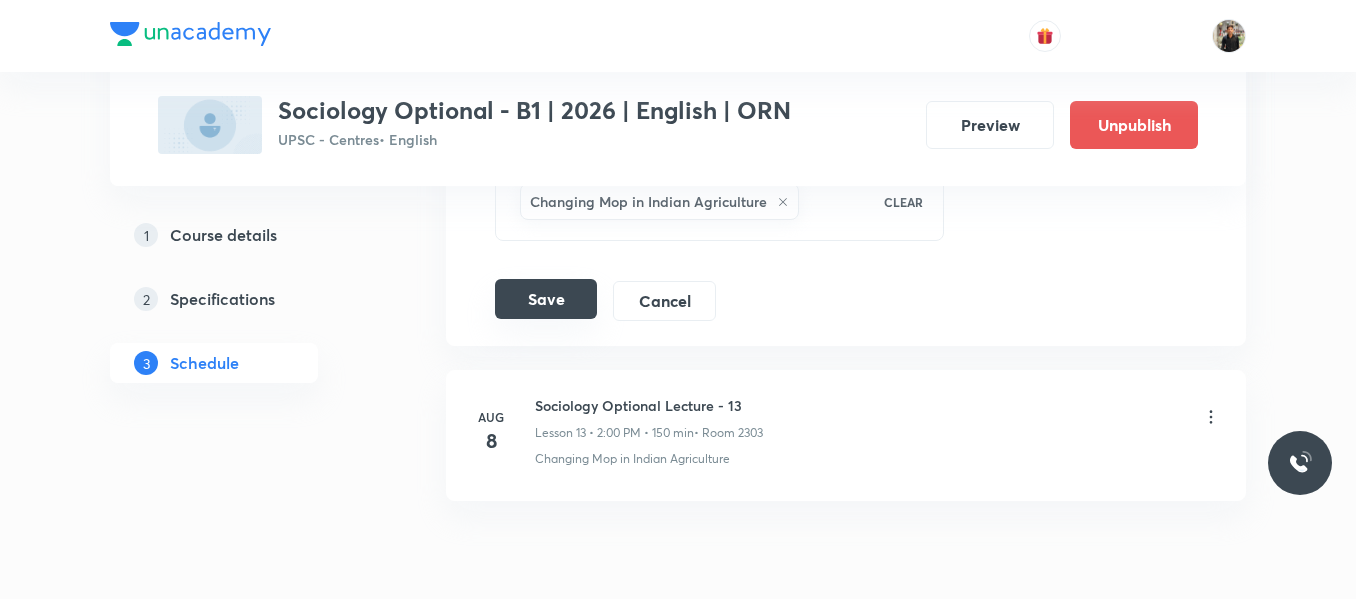 click on "Save" at bounding box center [546, 299] 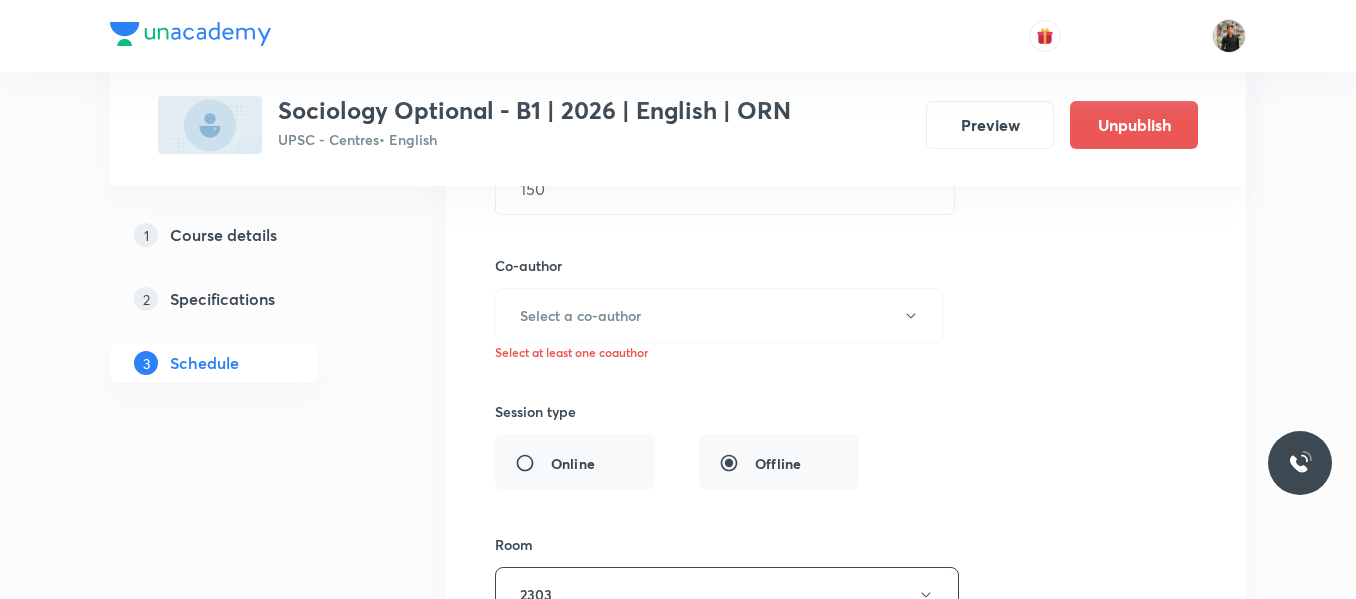 scroll, scrollTop: 2400, scrollLeft: 0, axis: vertical 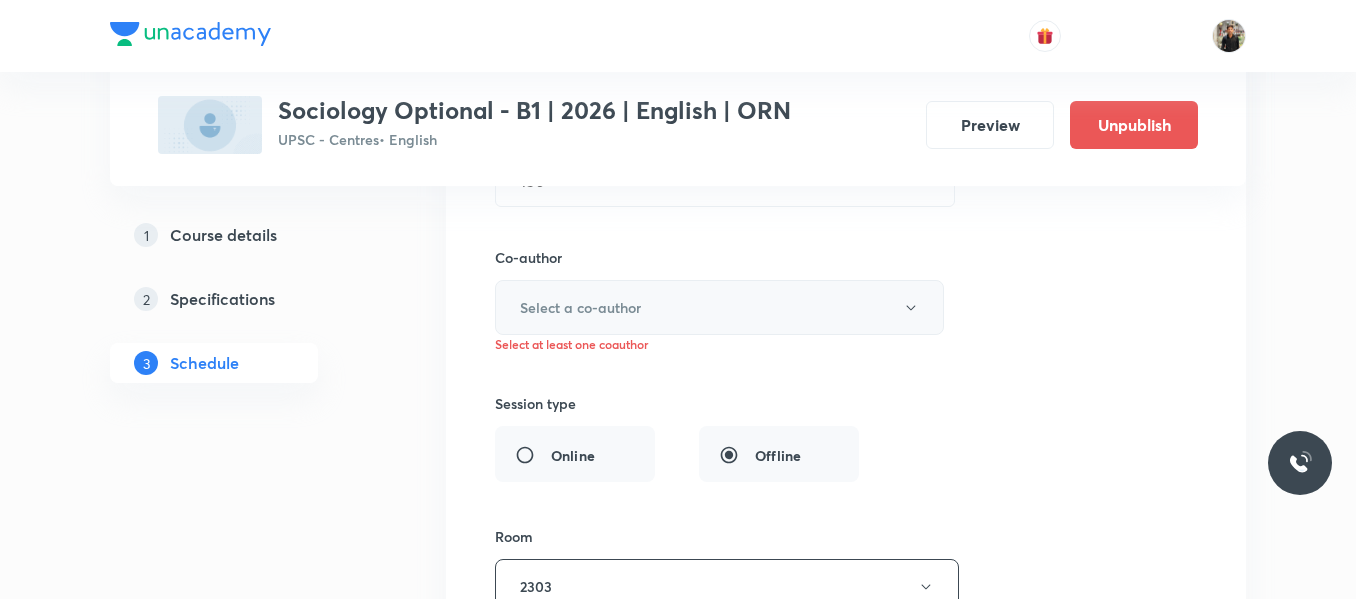 click on "Select a co-author" at bounding box center (719, 307) 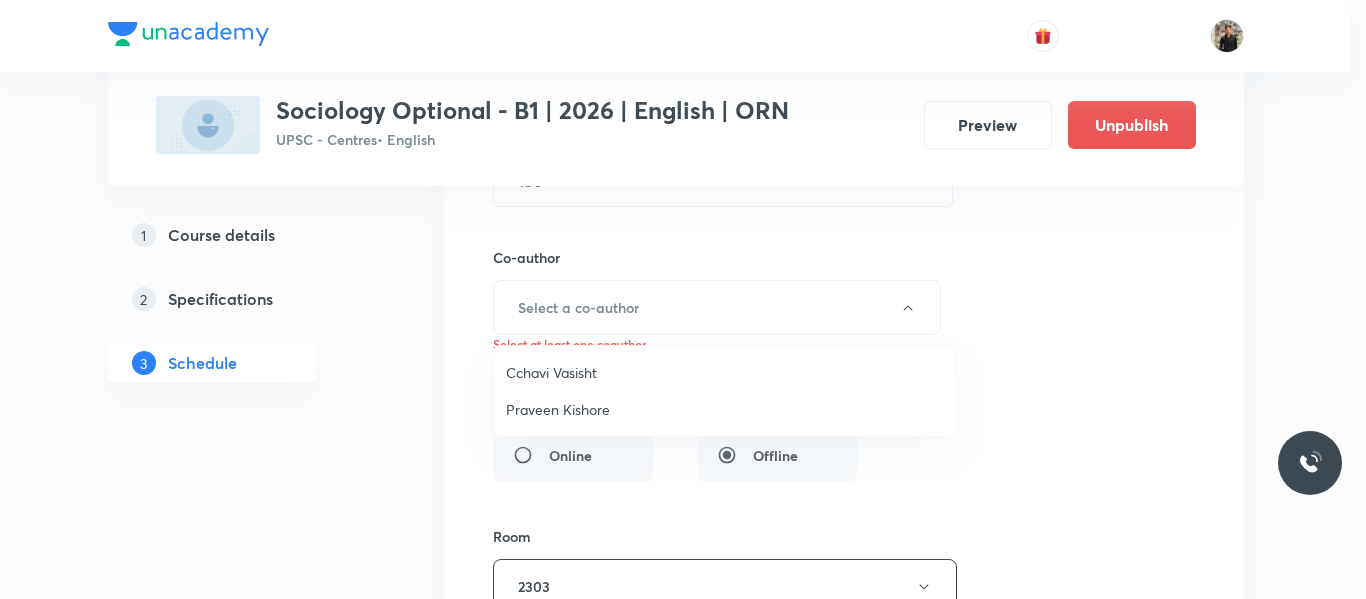 click on "Praveen Kishore" at bounding box center [725, 409] 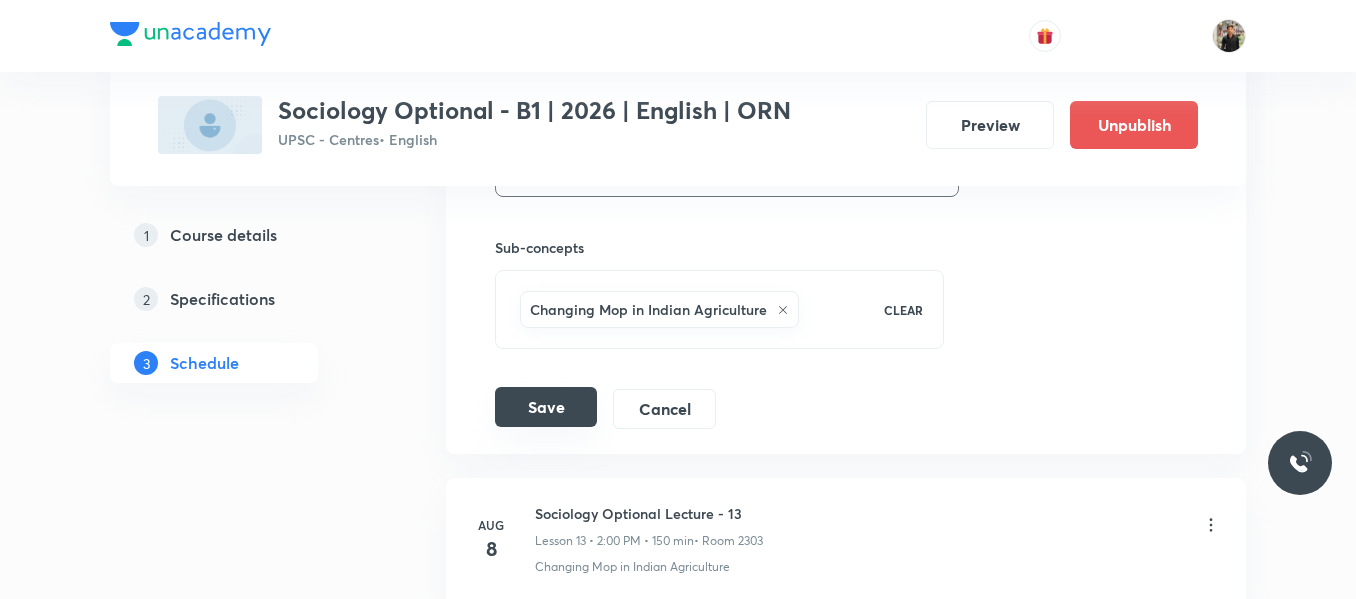 scroll, scrollTop: 2818, scrollLeft: 0, axis: vertical 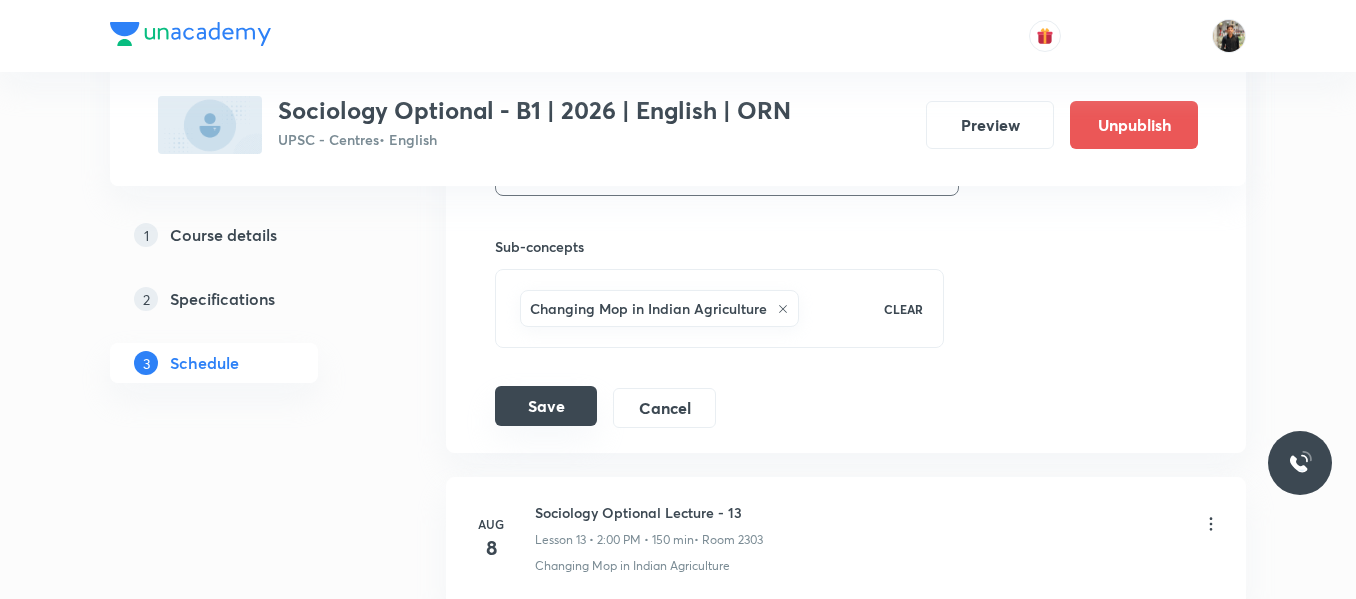 click on "Save" at bounding box center [546, 406] 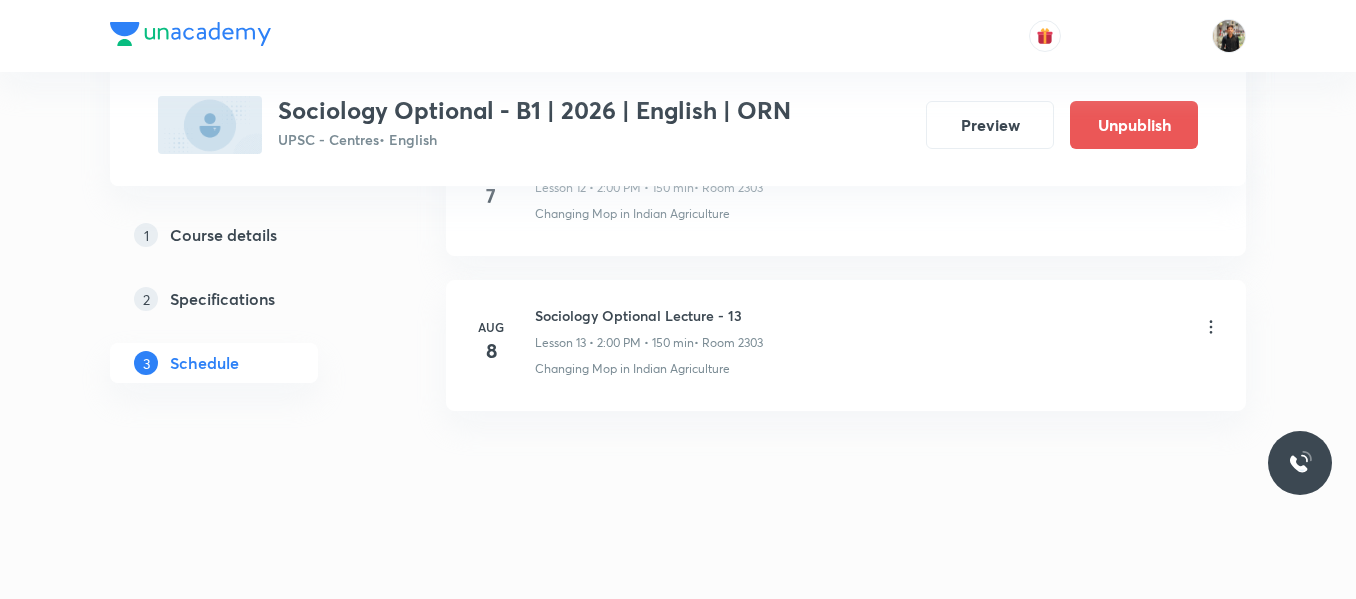 scroll, scrollTop: 2006, scrollLeft: 0, axis: vertical 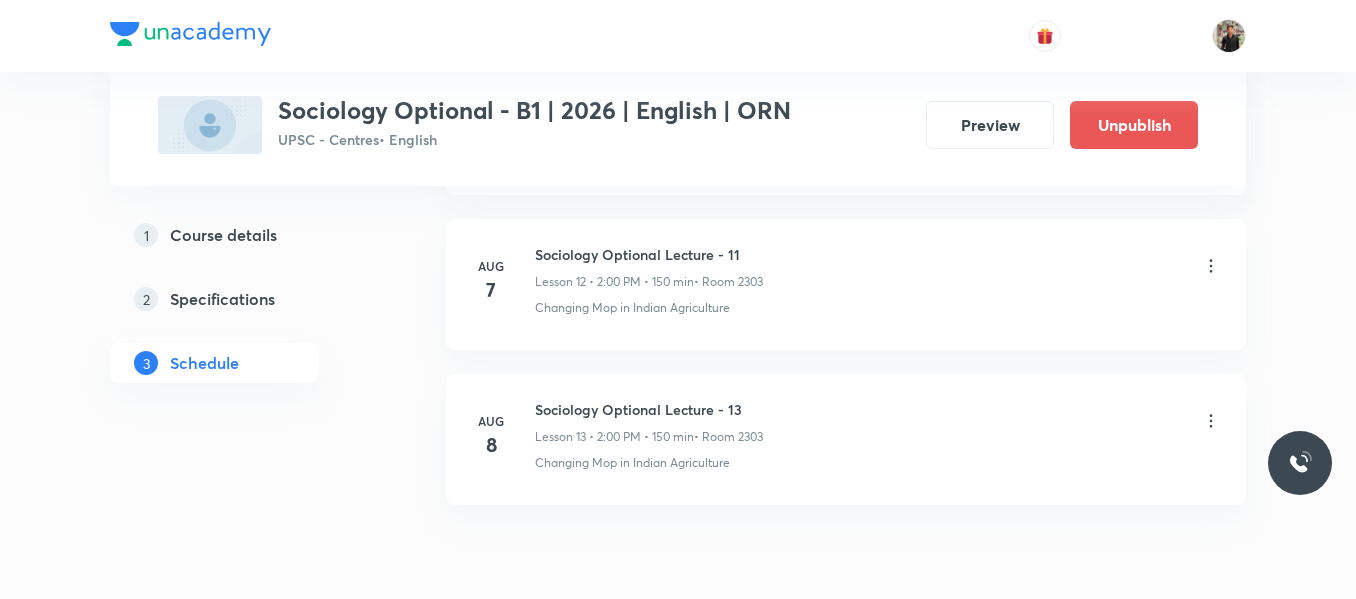 click 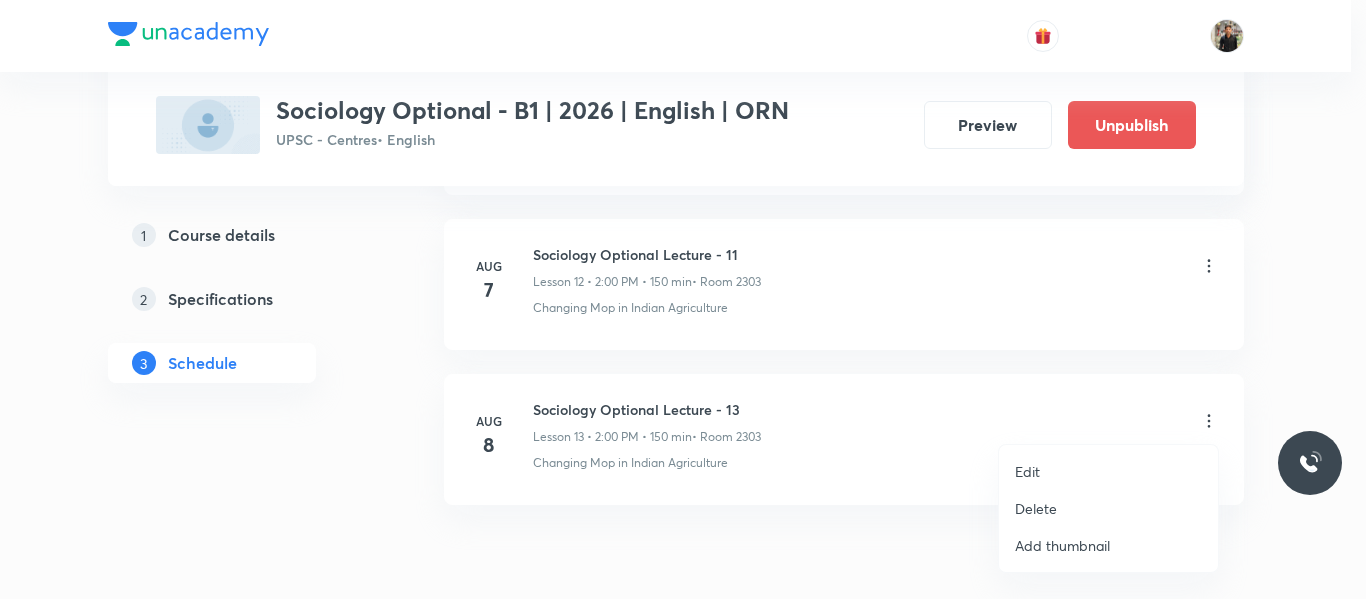 click on "Edit" at bounding box center [1108, 471] 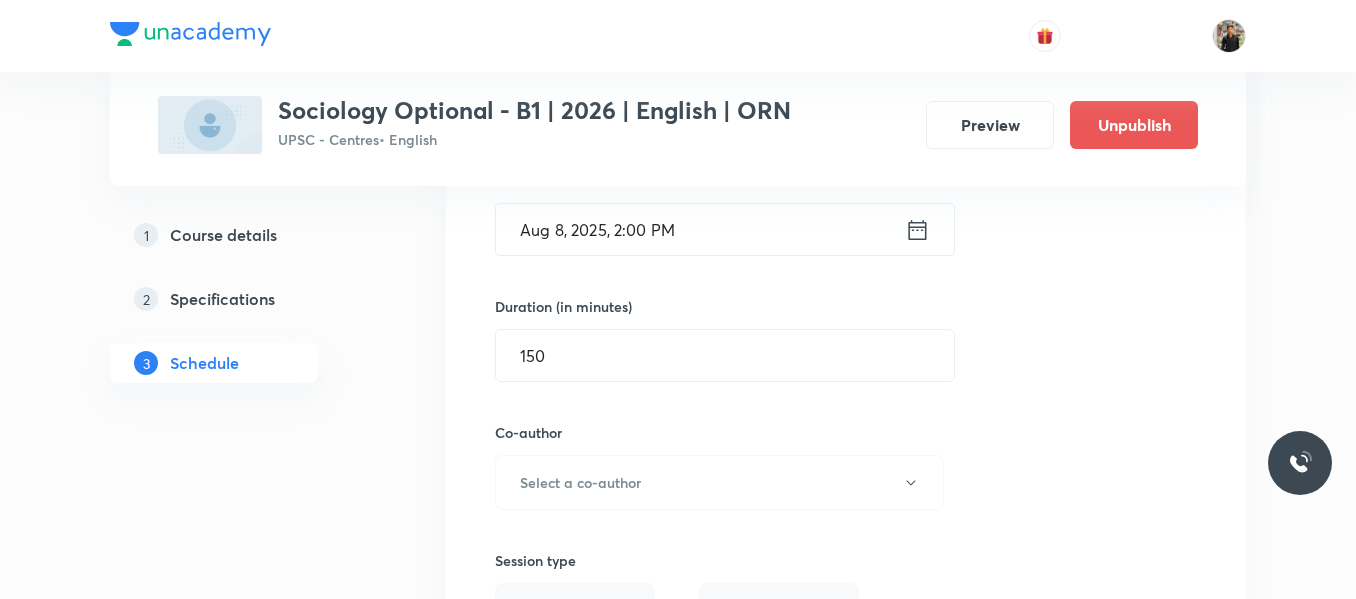 scroll, scrollTop: 2418, scrollLeft: 0, axis: vertical 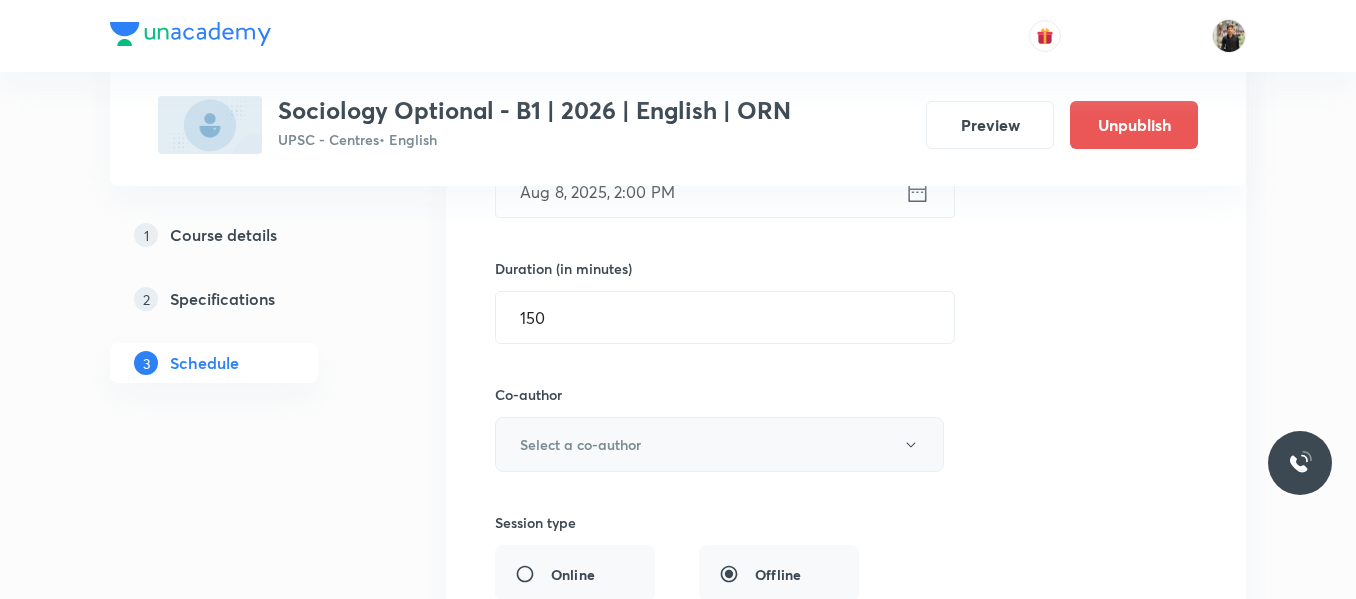 click on "Select a co-author" at bounding box center [719, 444] 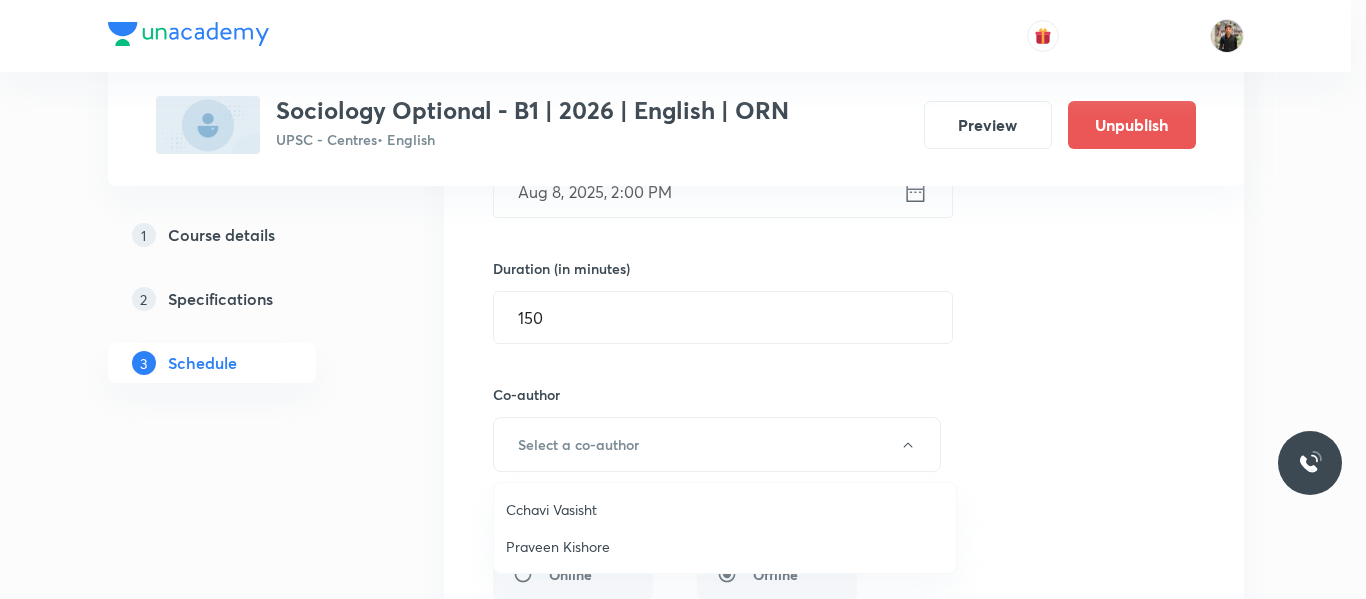 click on "Praveen Kishore" at bounding box center [725, 546] 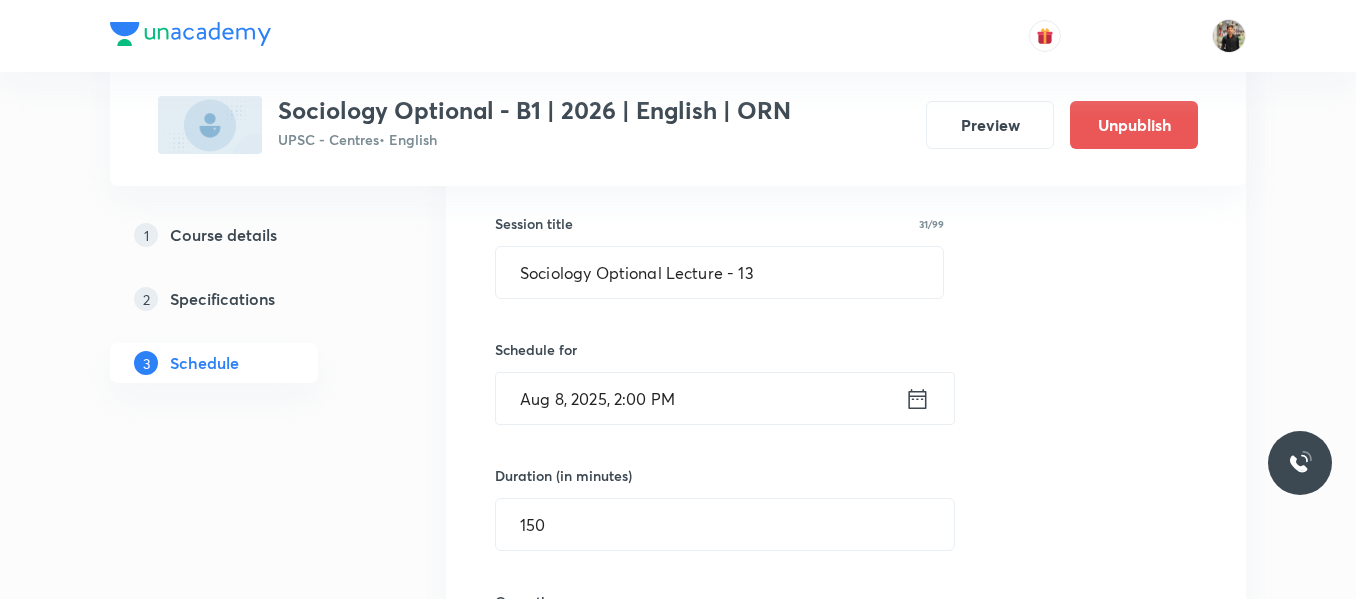 scroll, scrollTop: 2193, scrollLeft: 0, axis: vertical 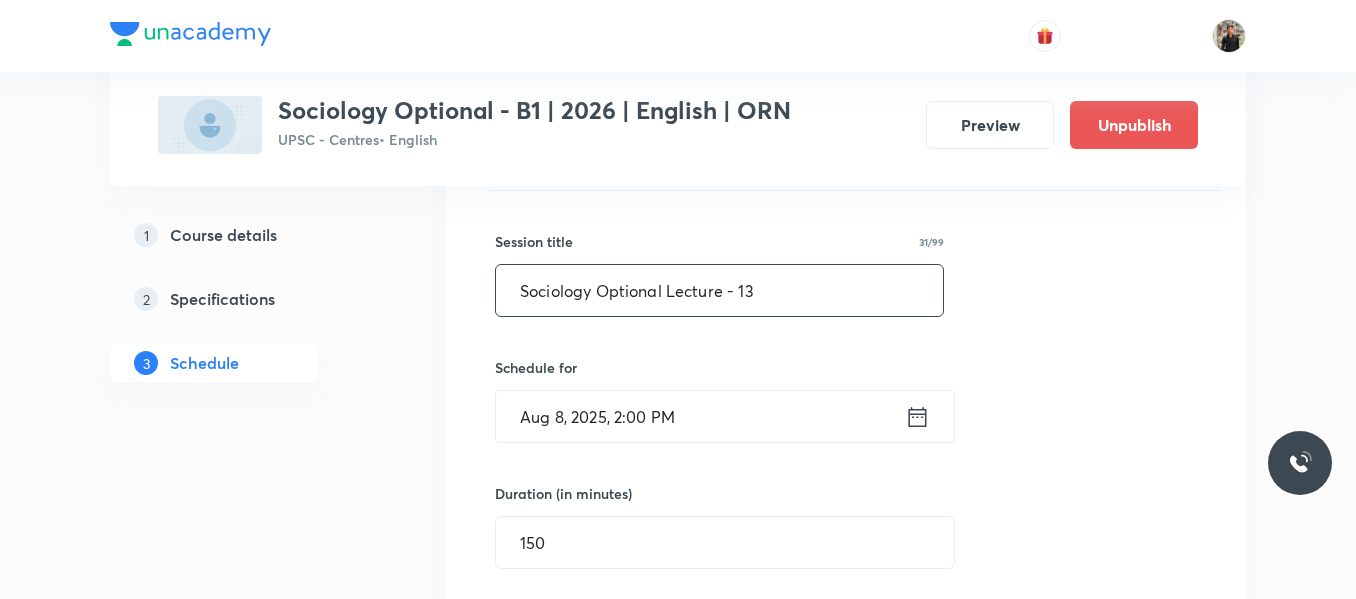 click on "Sociology Optional Lecture - 13" at bounding box center (719, 290) 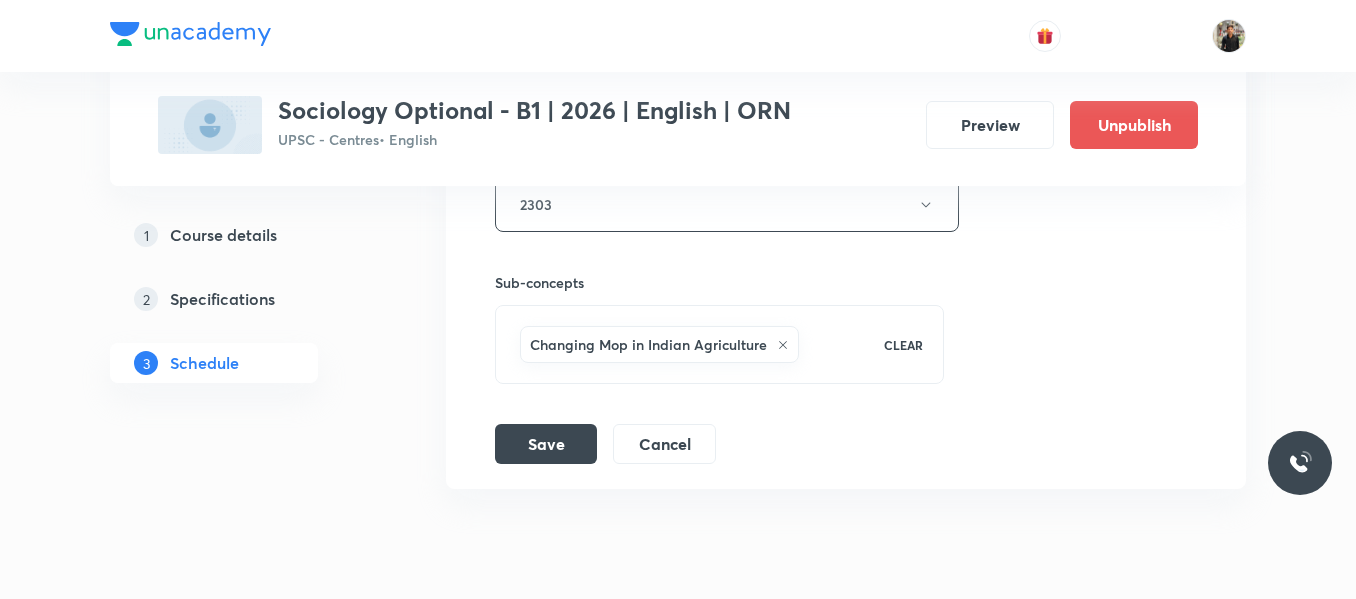 scroll, scrollTop: 2991, scrollLeft: 0, axis: vertical 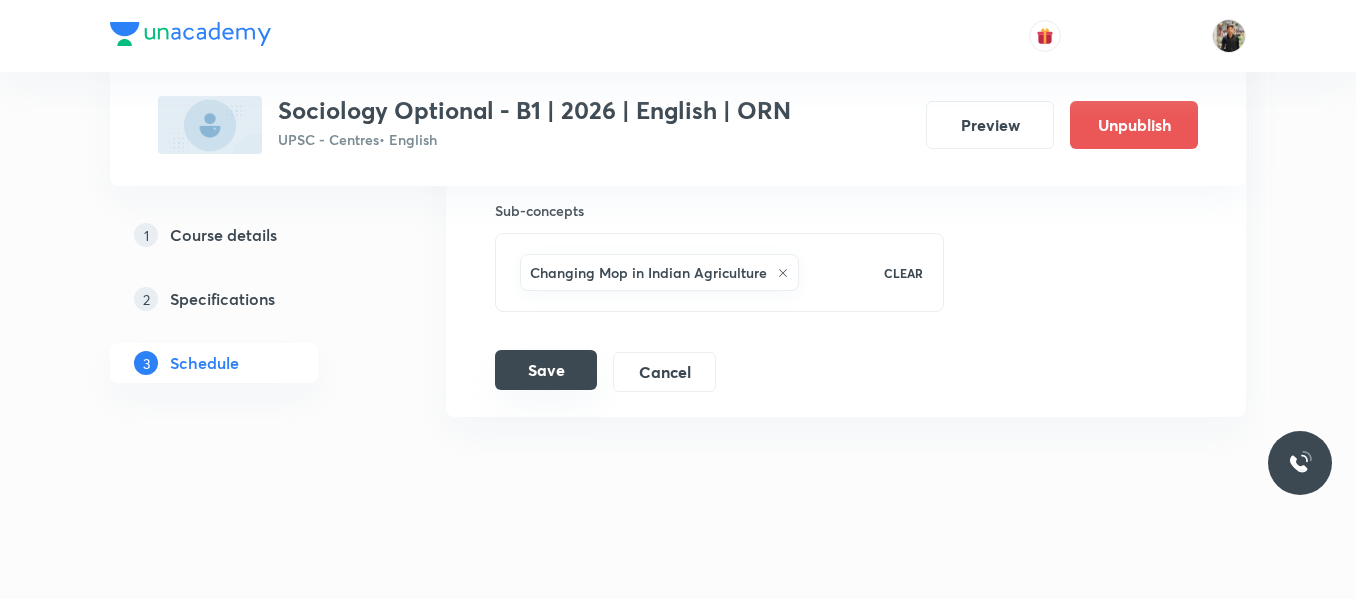 type on "Sociology Optional Lecture - 12" 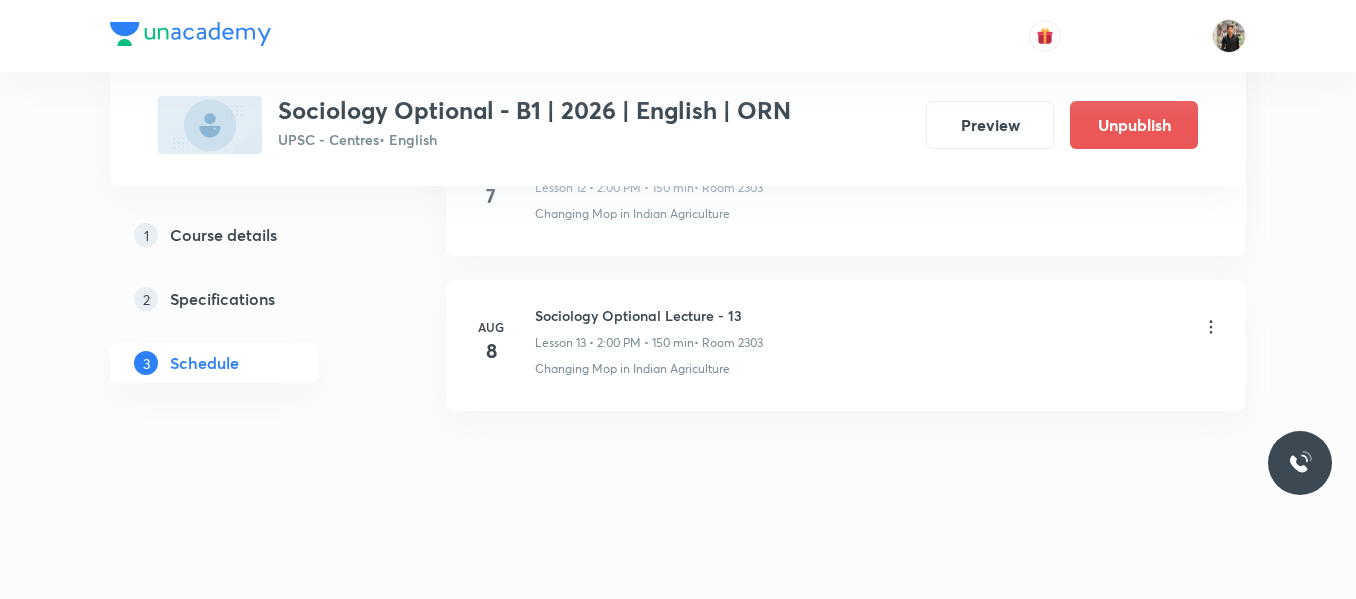 scroll, scrollTop: 2100, scrollLeft: 0, axis: vertical 